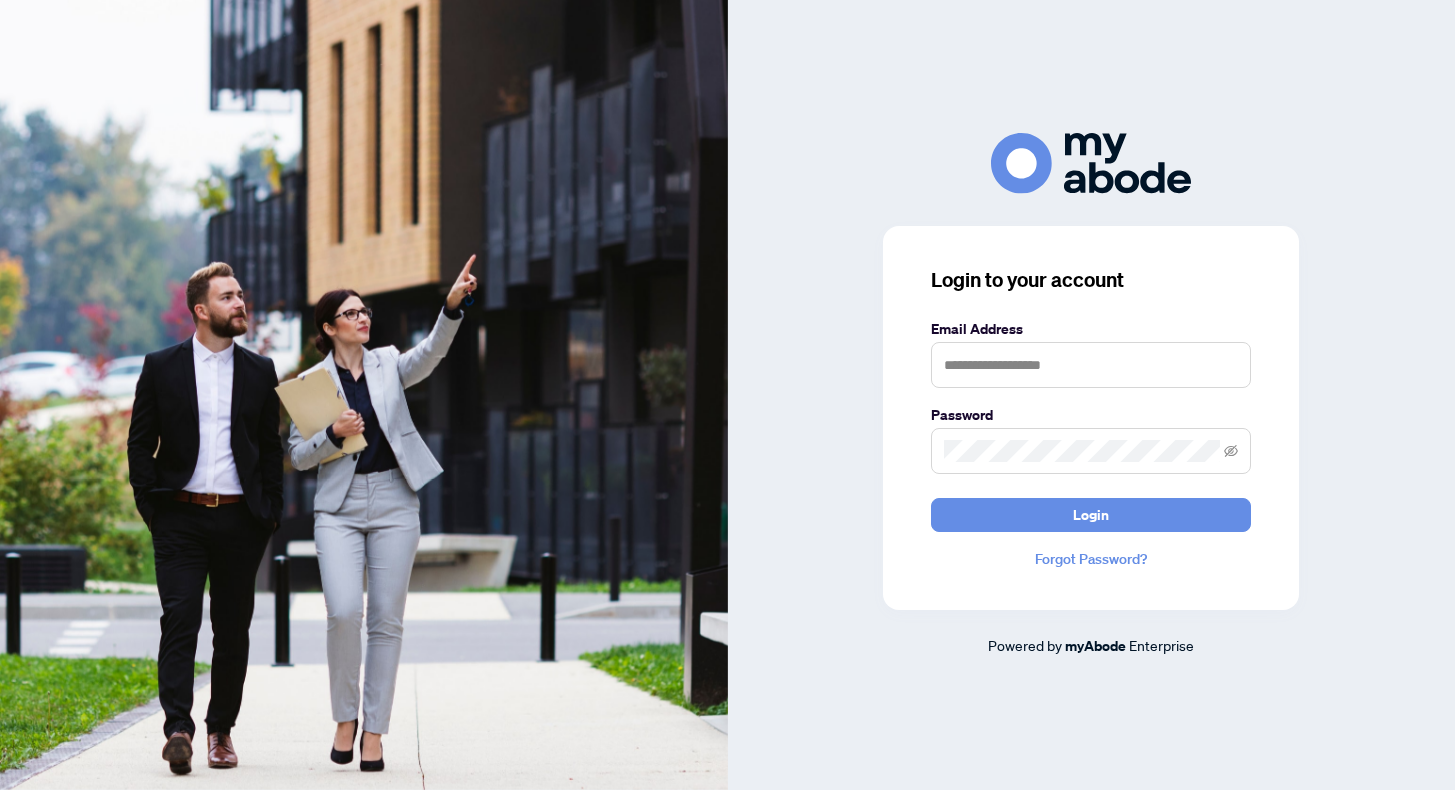 scroll, scrollTop: 0, scrollLeft: 0, axis: both 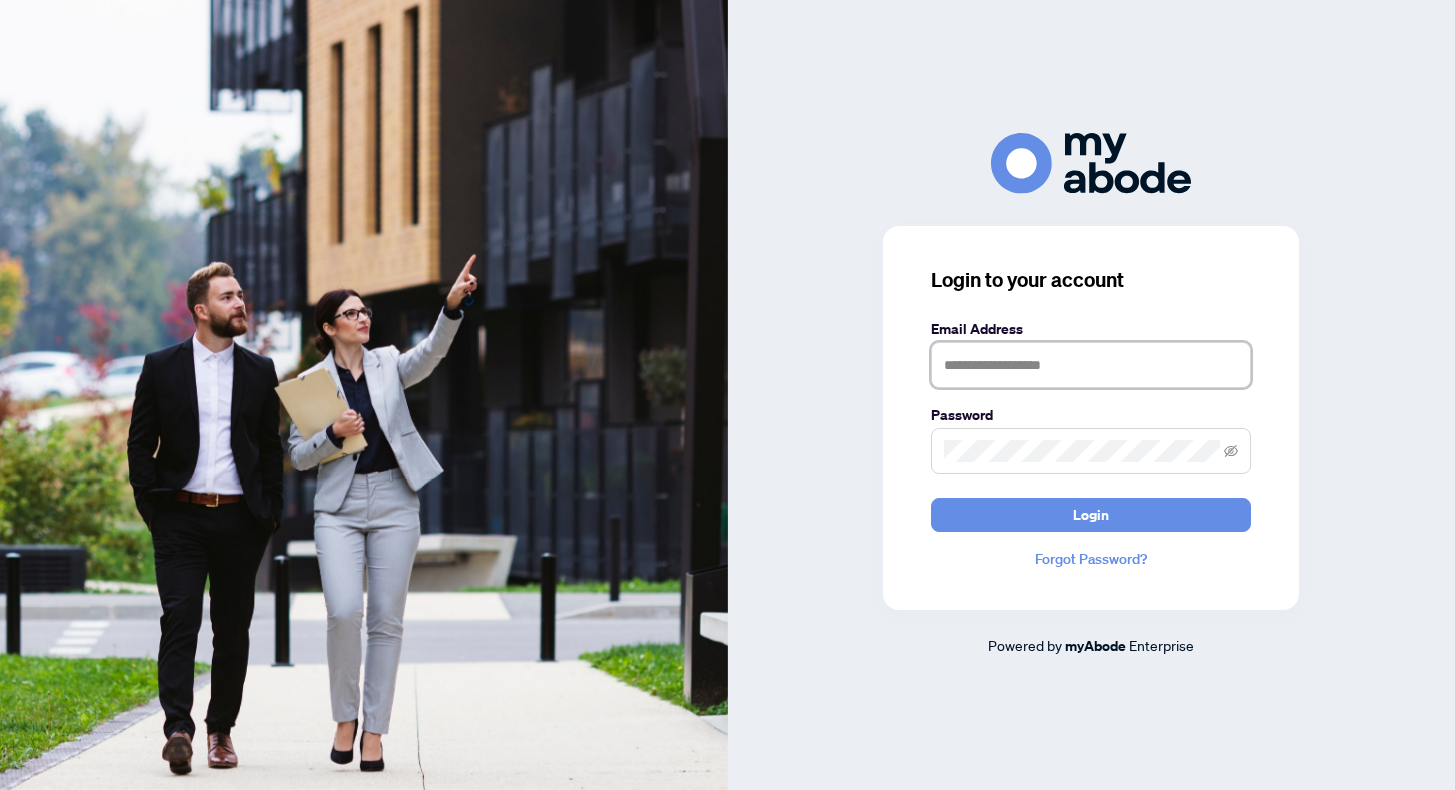 drag, startPoint x: 972, startPoint y: 368, endPoint x: 1160, endPoint y: 353, distance: 188.59746 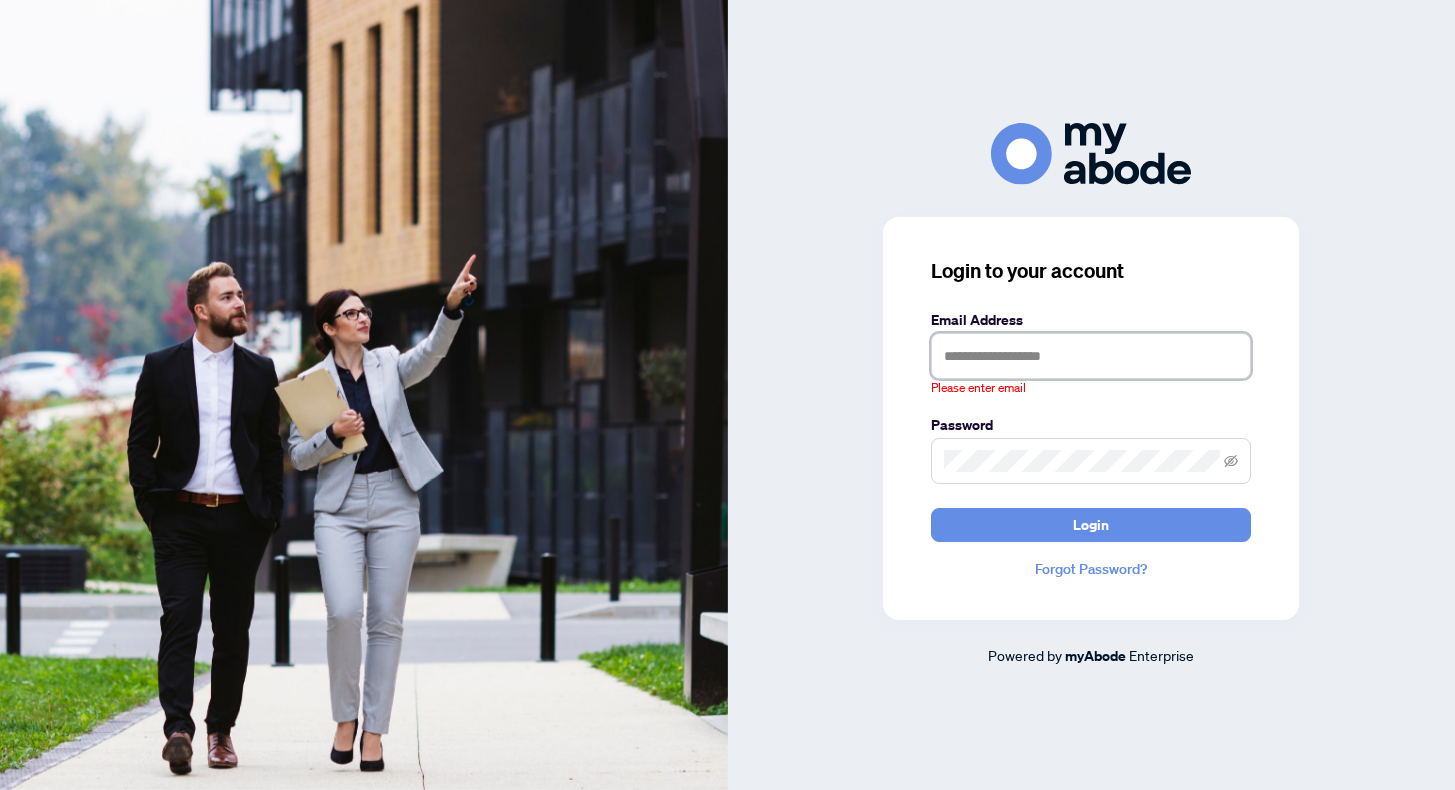 click at bounding box center [1091, 356] 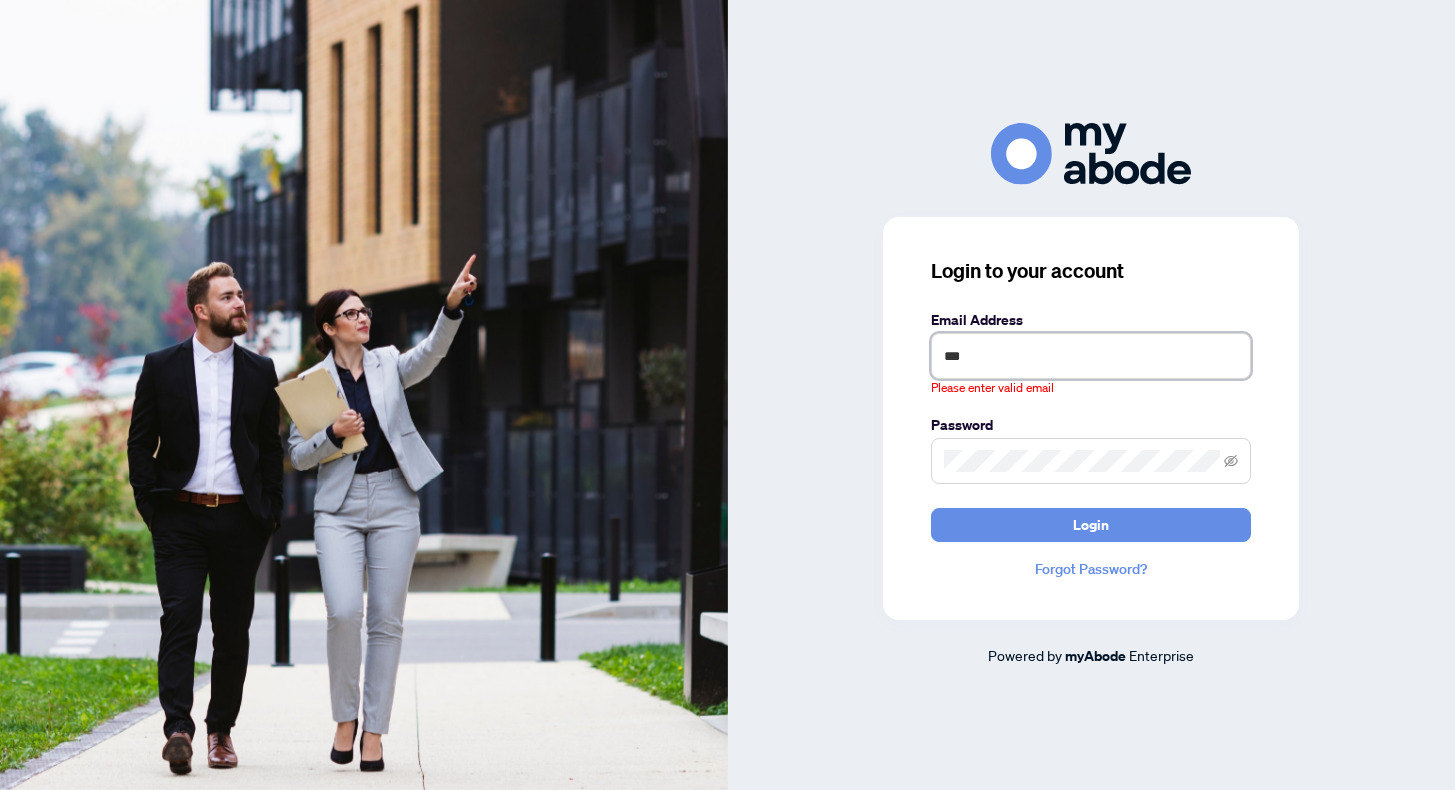 type on "**********" 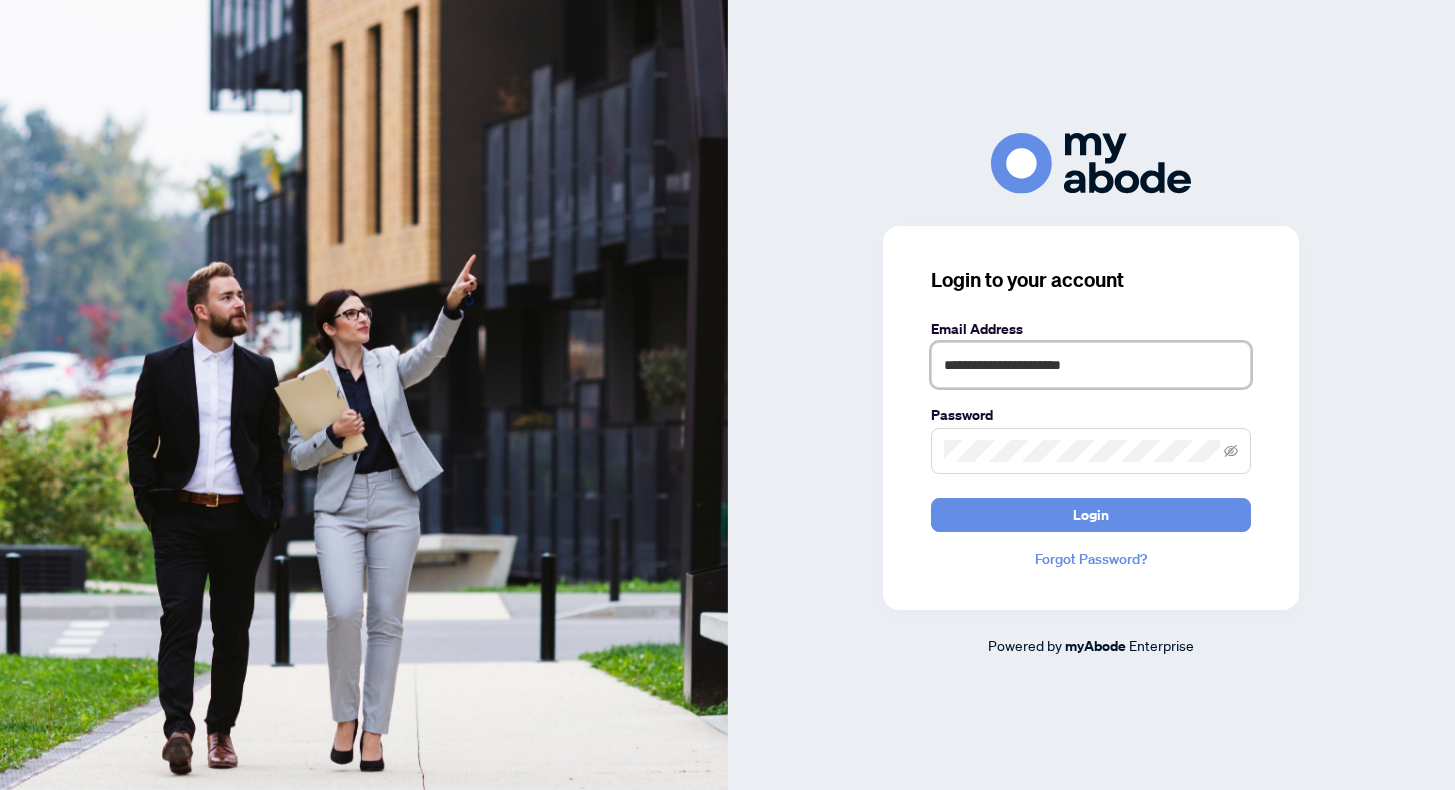 click on "**********" at bounding box center (1091, 365) 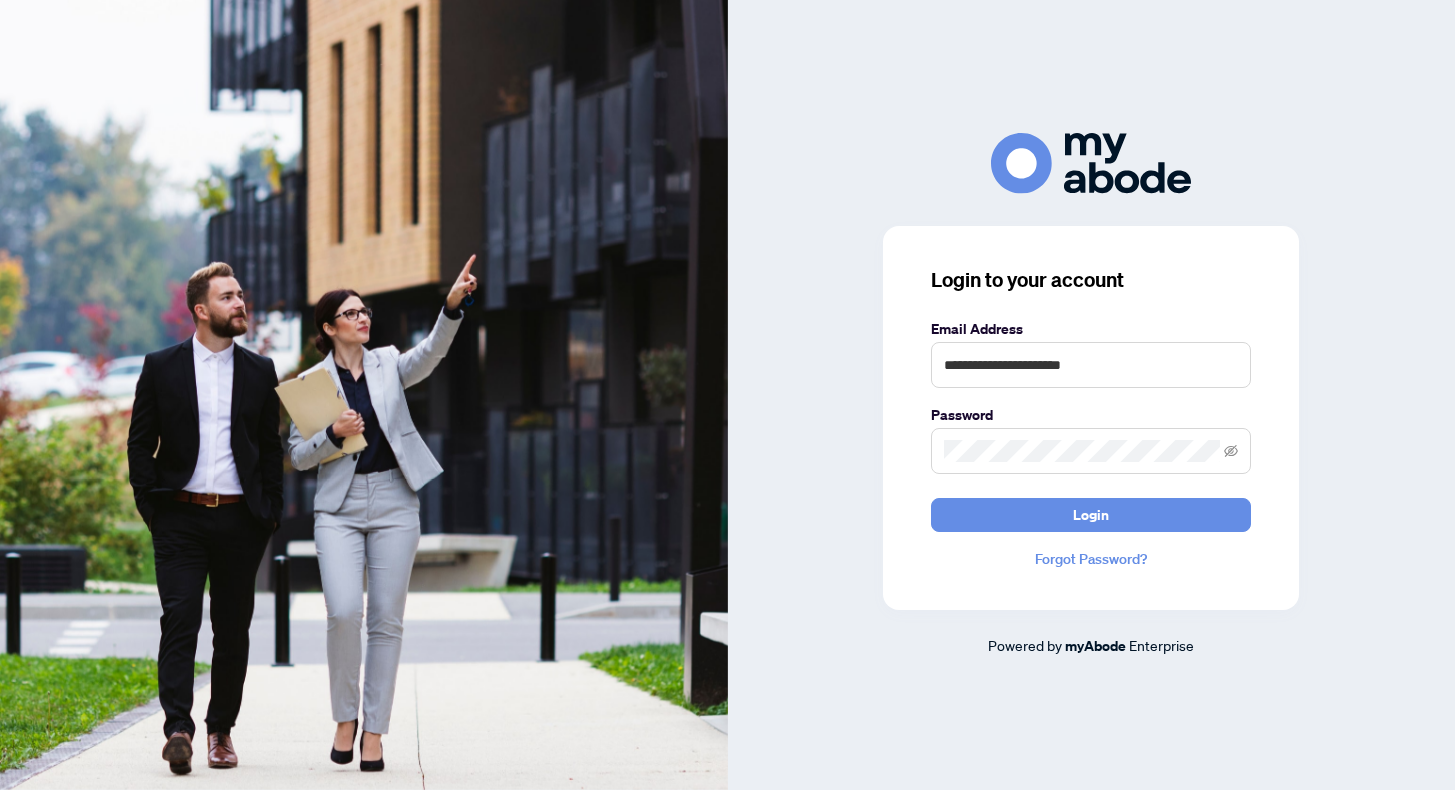 click on "**********" at bounding box center [1092, 395] 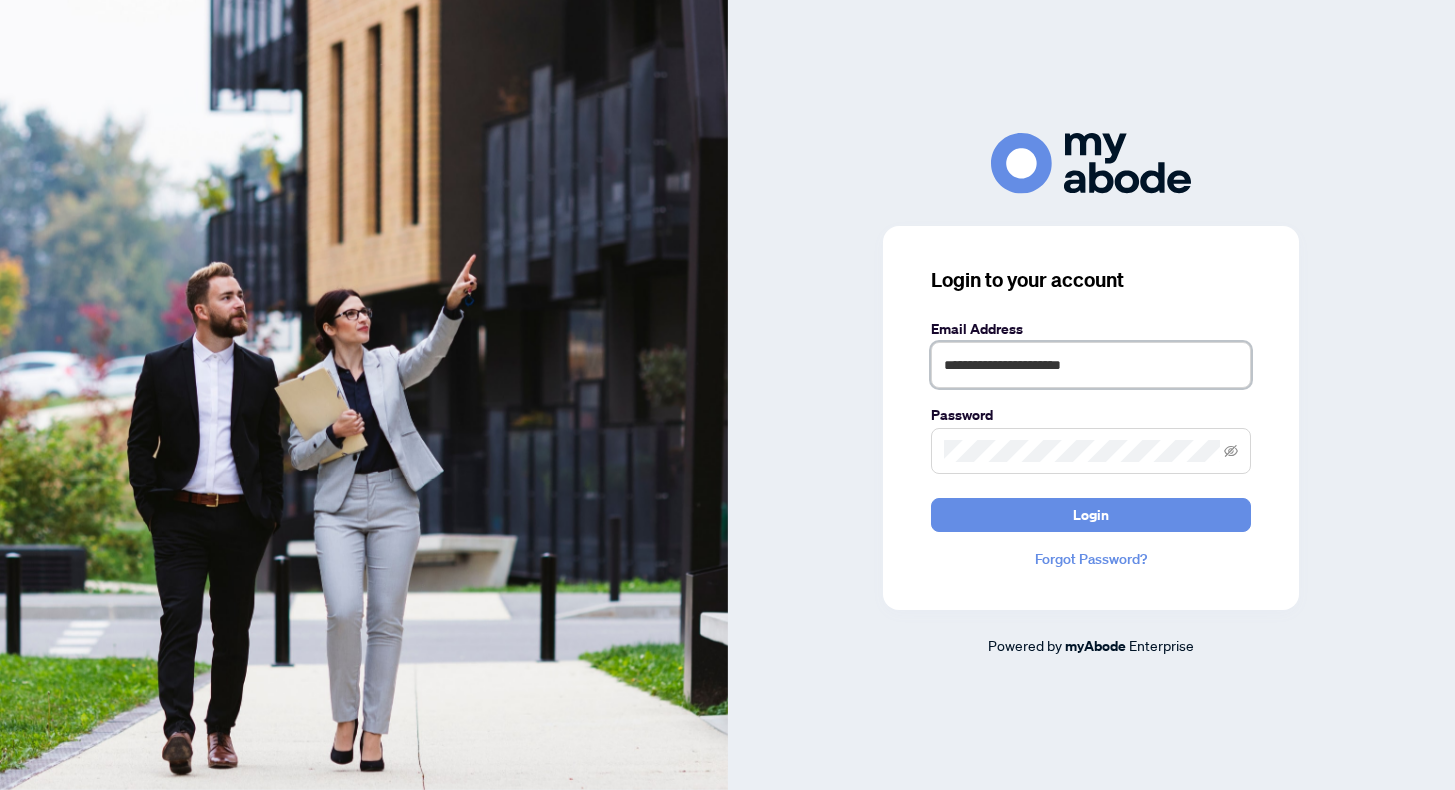 drag, startPoint x: 1049, startPoint y: 438, endPoint x: 991, endPoint y: 369, distance: 90.13878 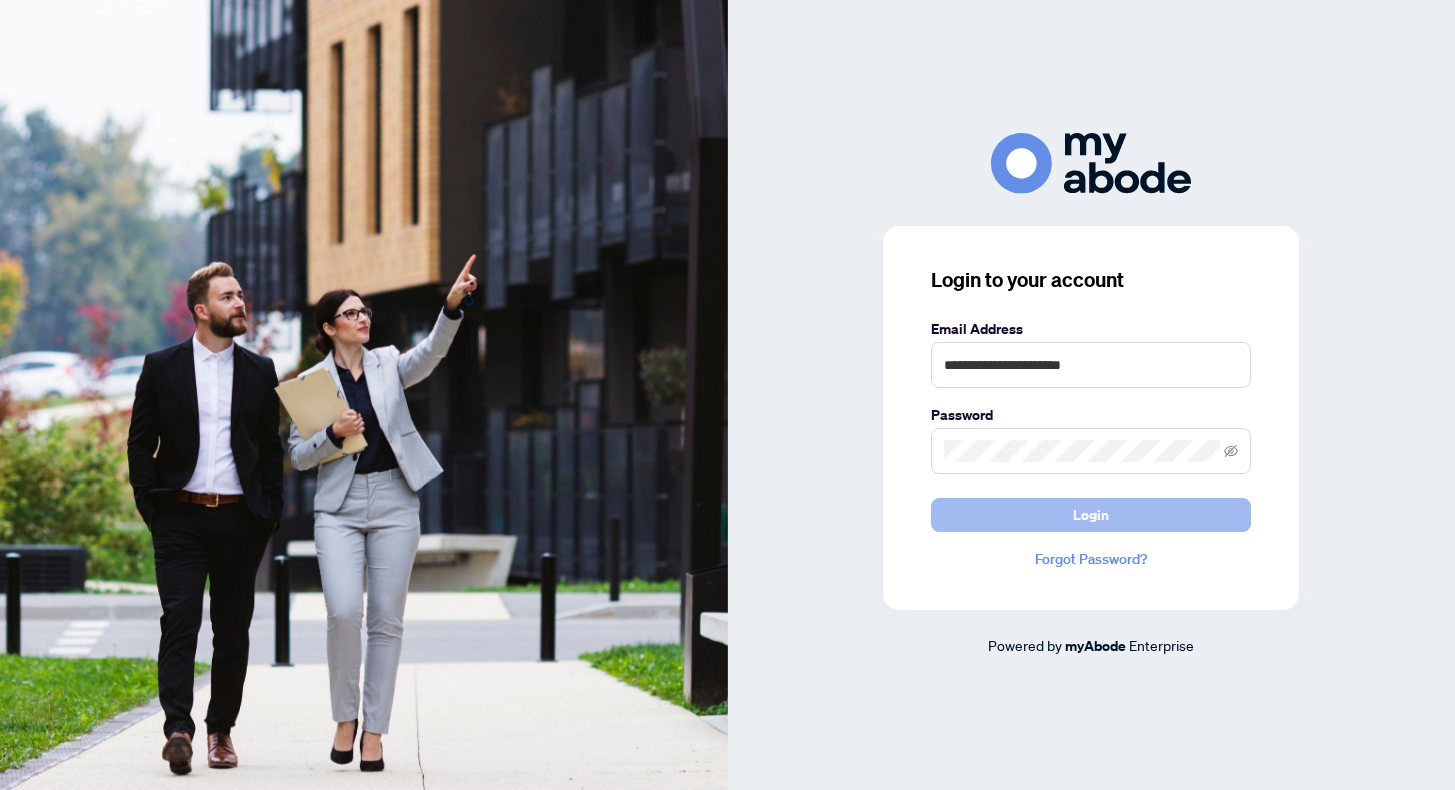 click on "Login" at bounding box center (1091, 515) 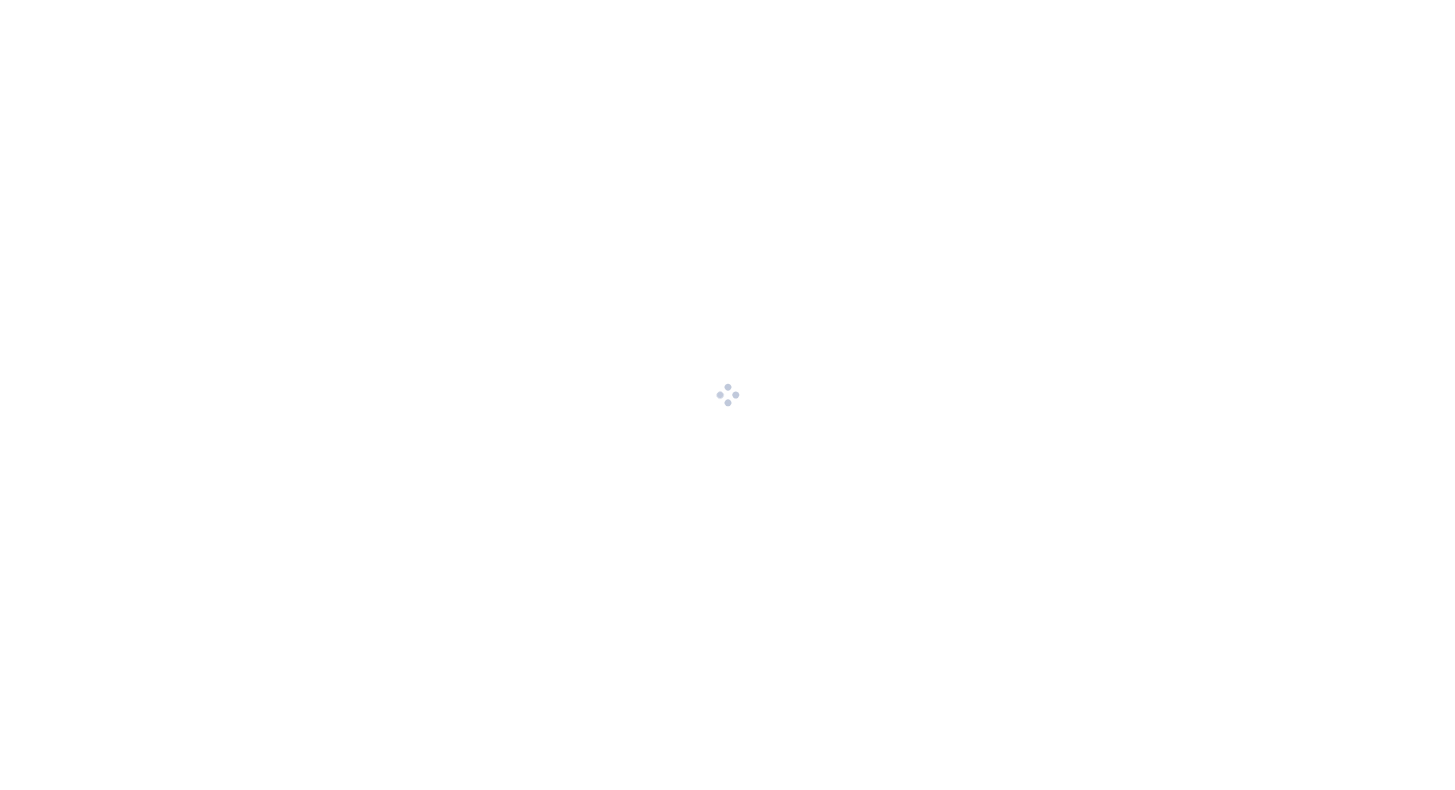 scroll, scrollTop: 0, scrollLeft: 0, axis: both 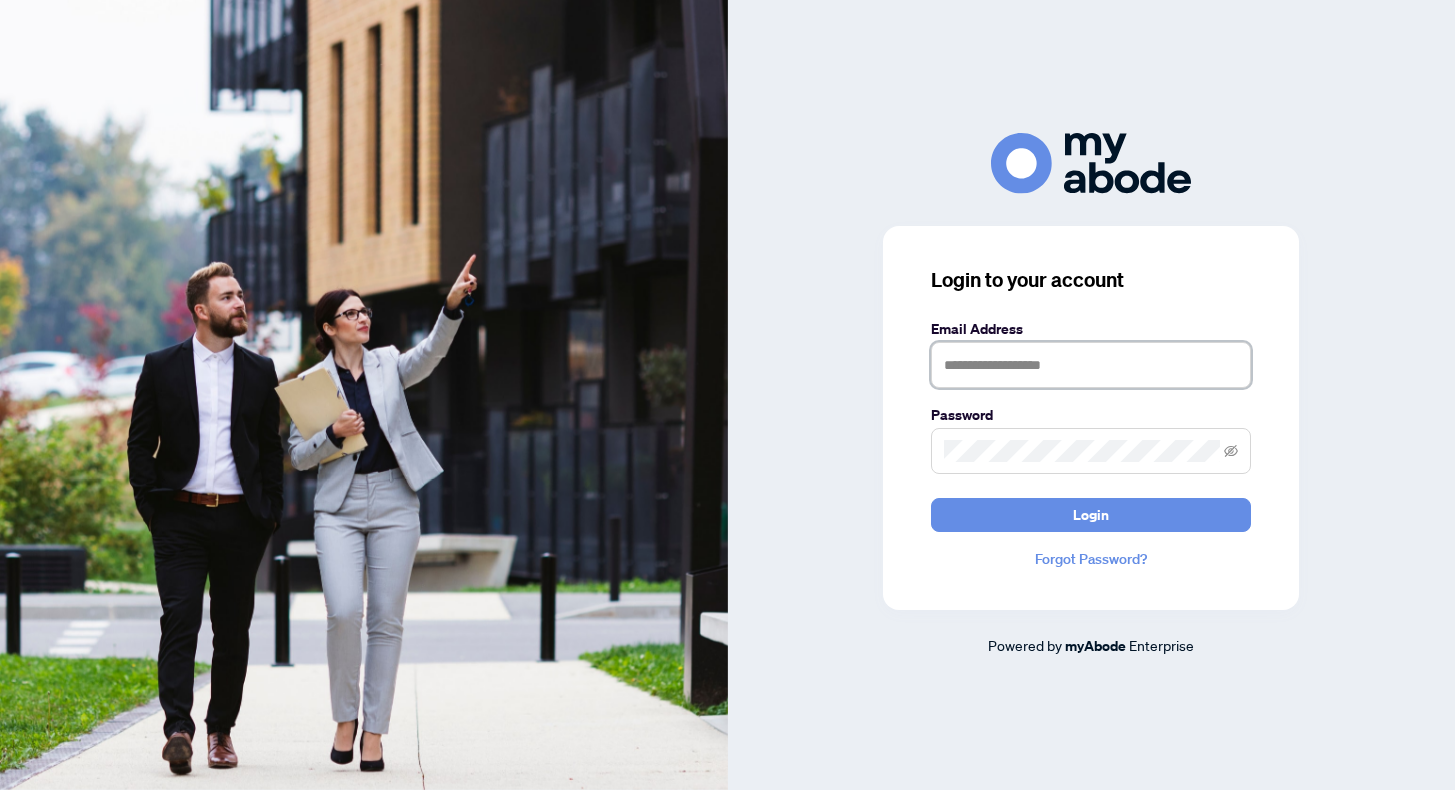 click at bounding box center (1091, 365) 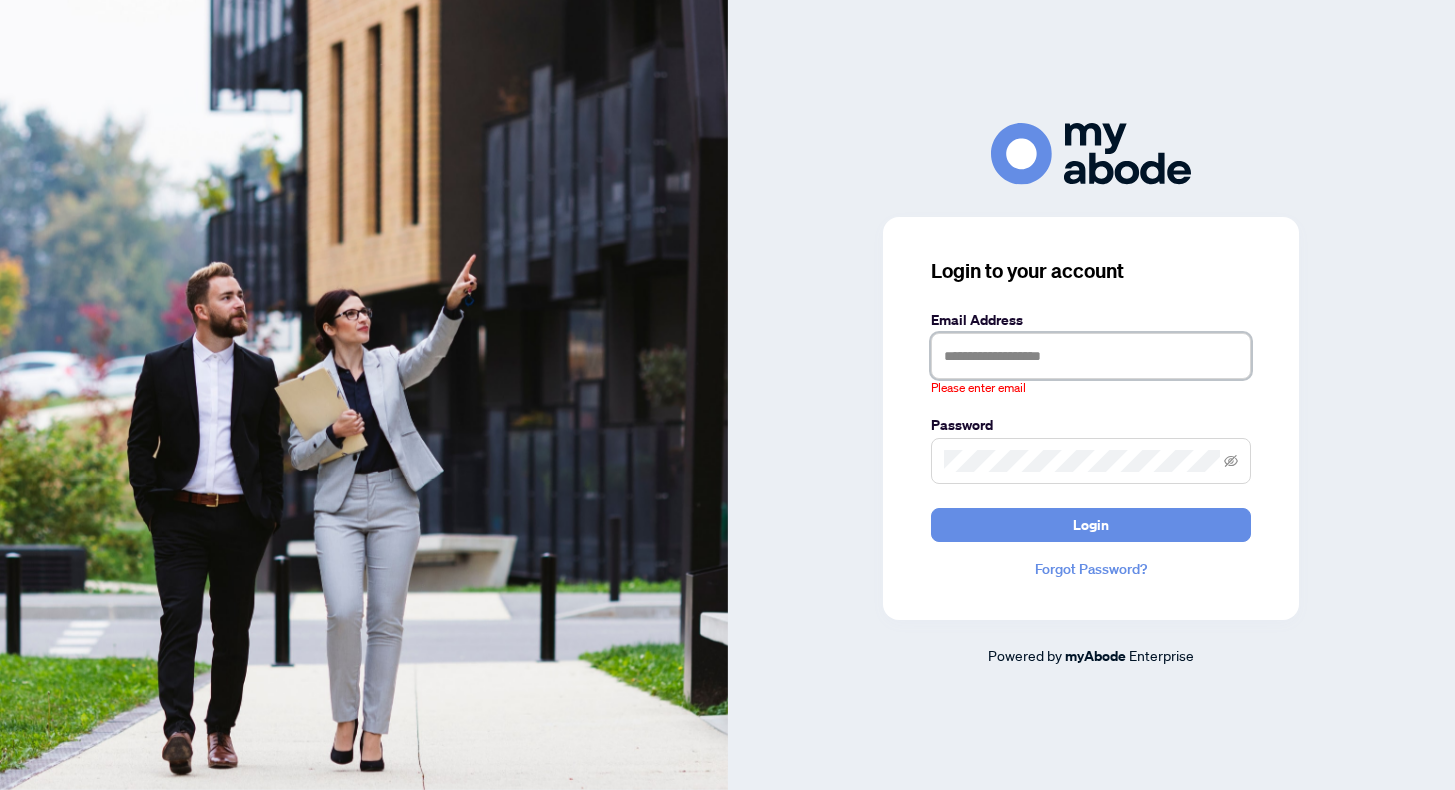 click at bounding box center [1091, 356] 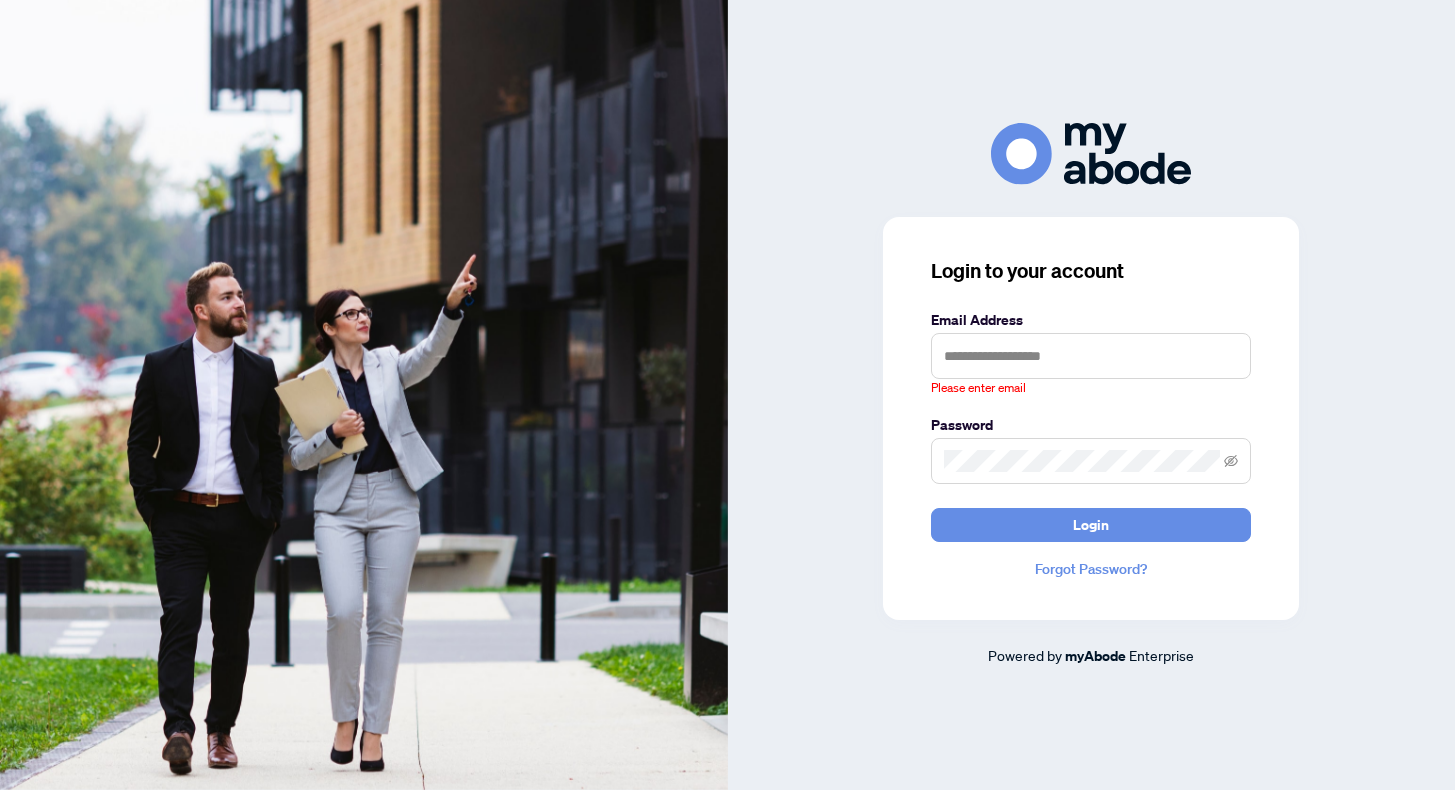drag, startPoint x: 1290, startPoint y: 370, endPoint x: 389, endPoint y: 65, distance: 951.22345 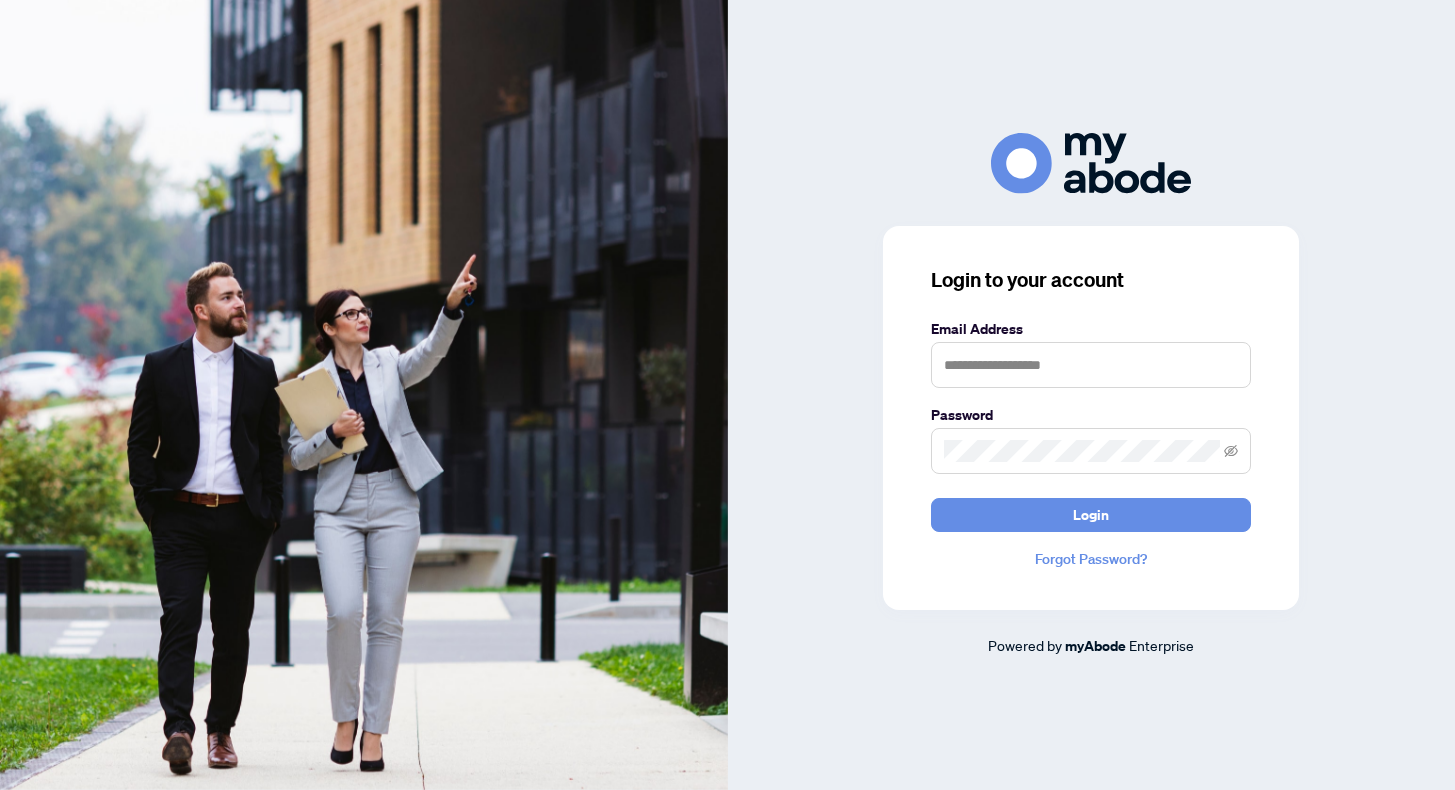 scroll, scrollTop: 0, scrollLeft: 0, axis: both 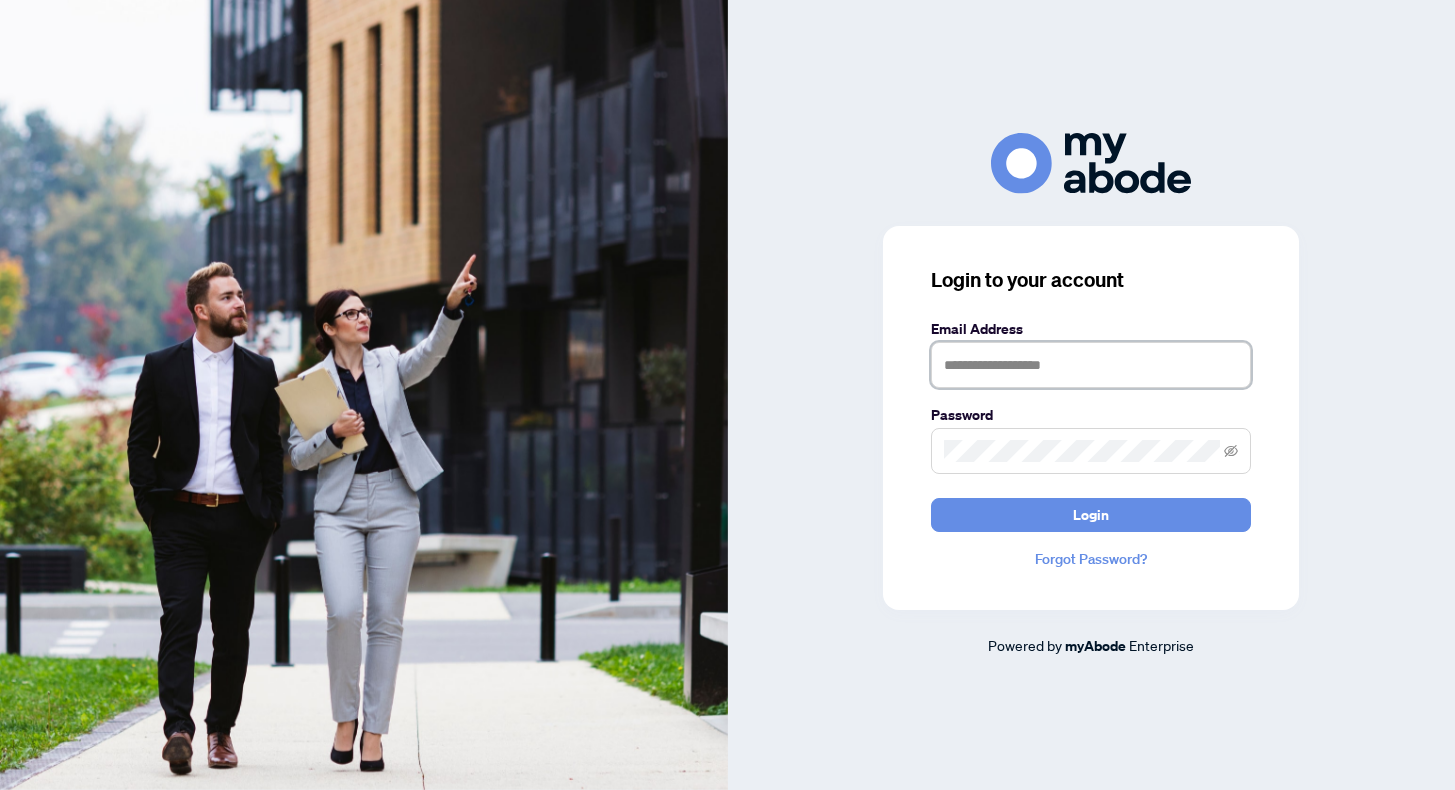 click at bounding box center (1091, 365) 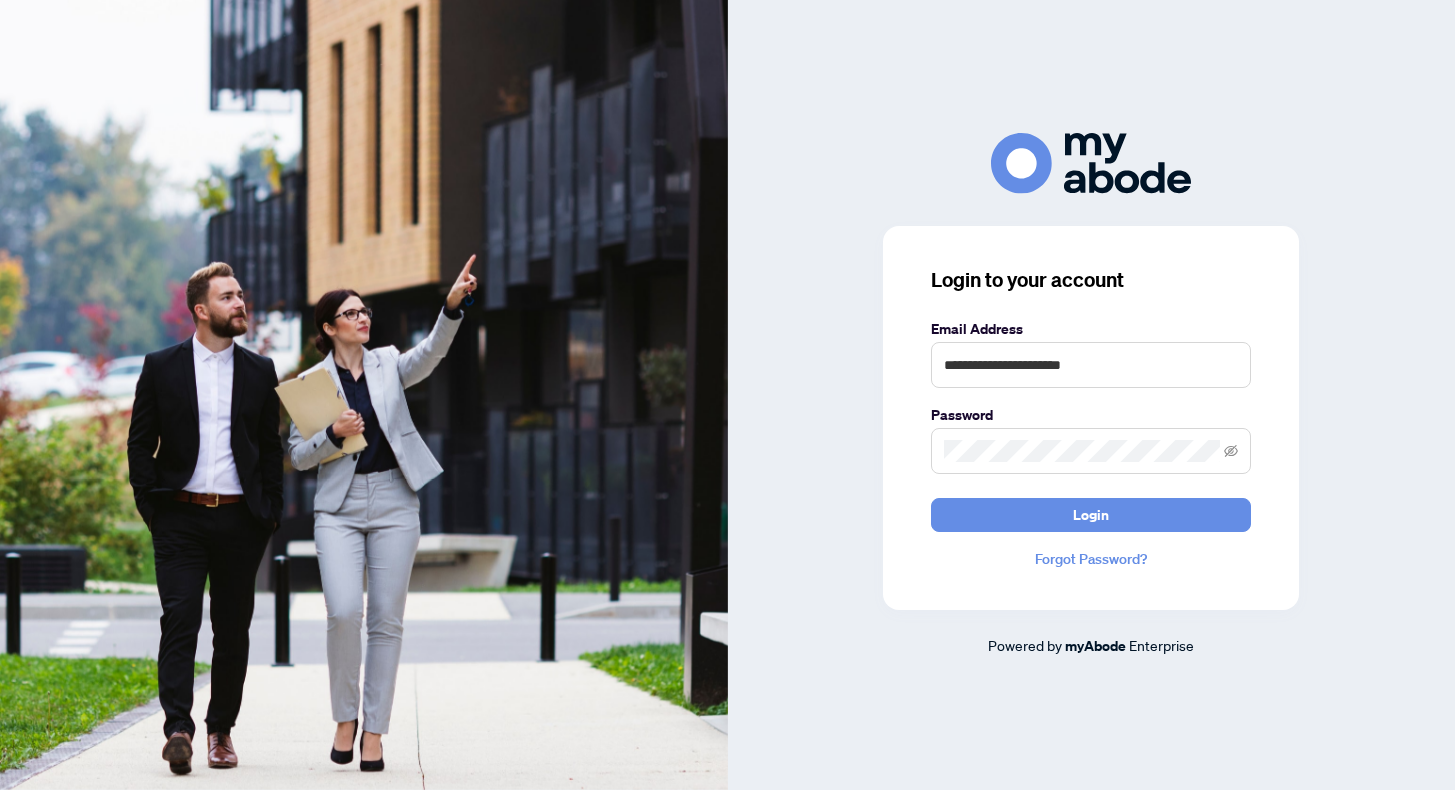 drag, startPoint x: 1255, startPoint y: 92, endPoint x: 1105, endPoint y: 40, distance: 158.75768 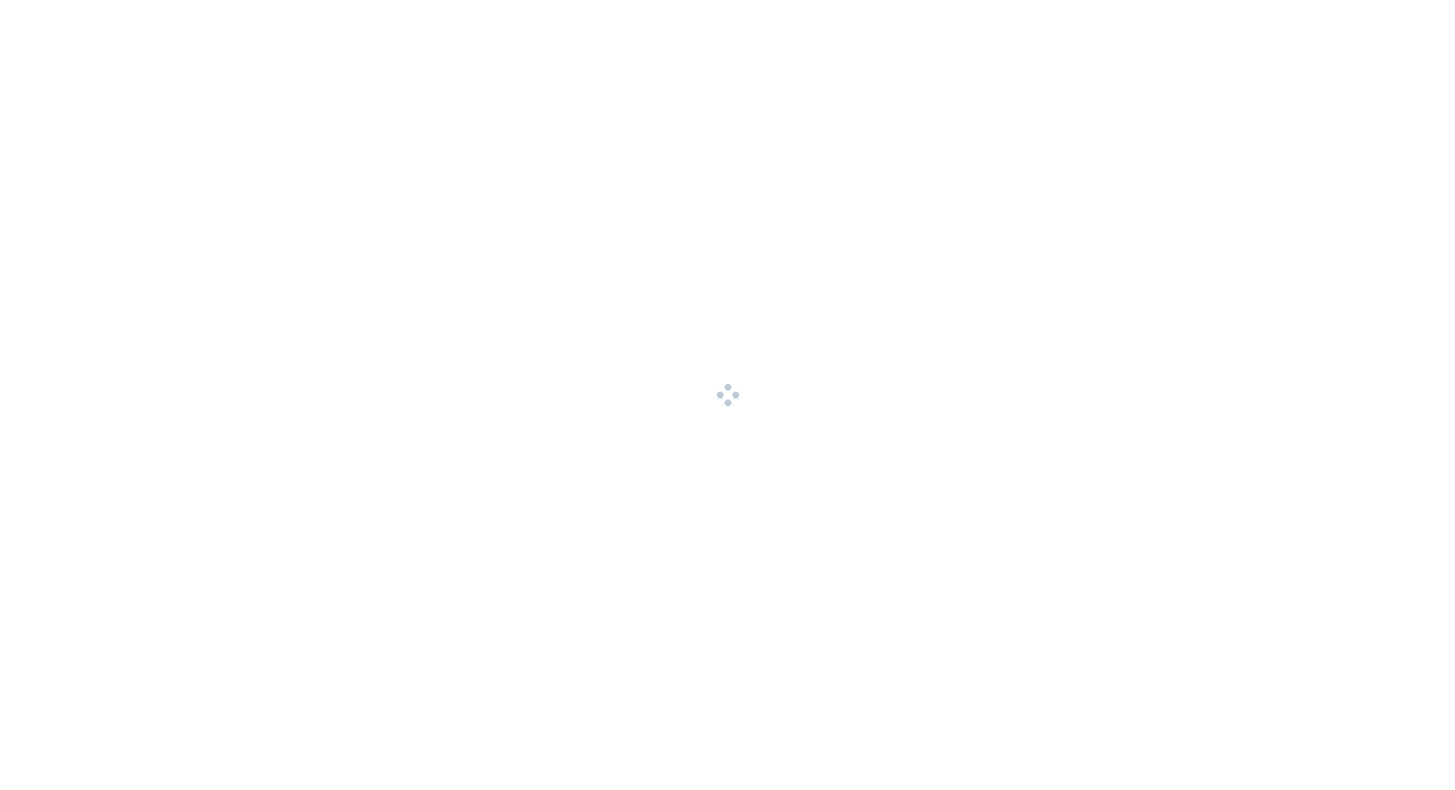 scroll, scrollTop: 0, scrollLeft: 0, axis: both 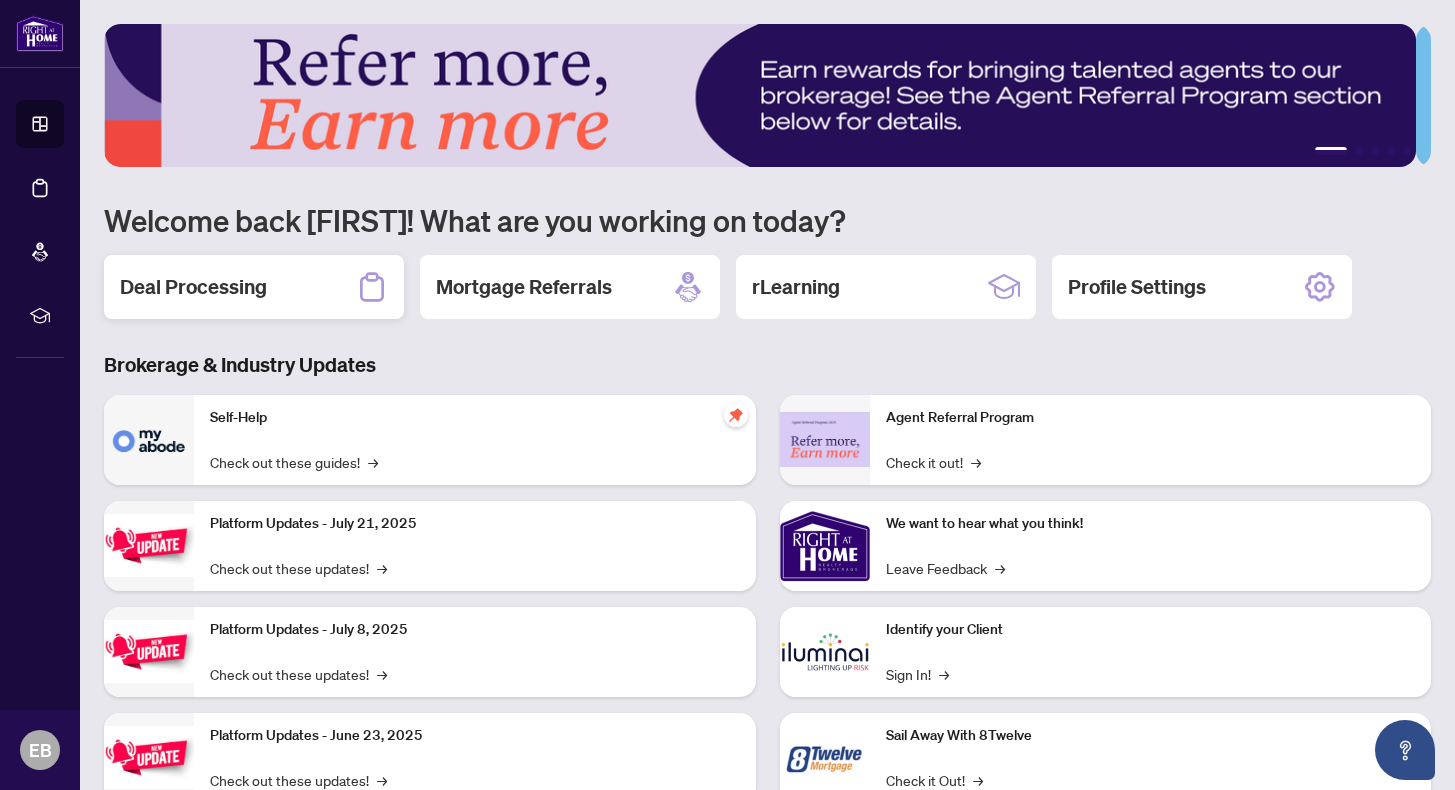click on "Deal Processing" at bounding box center [193, 287] 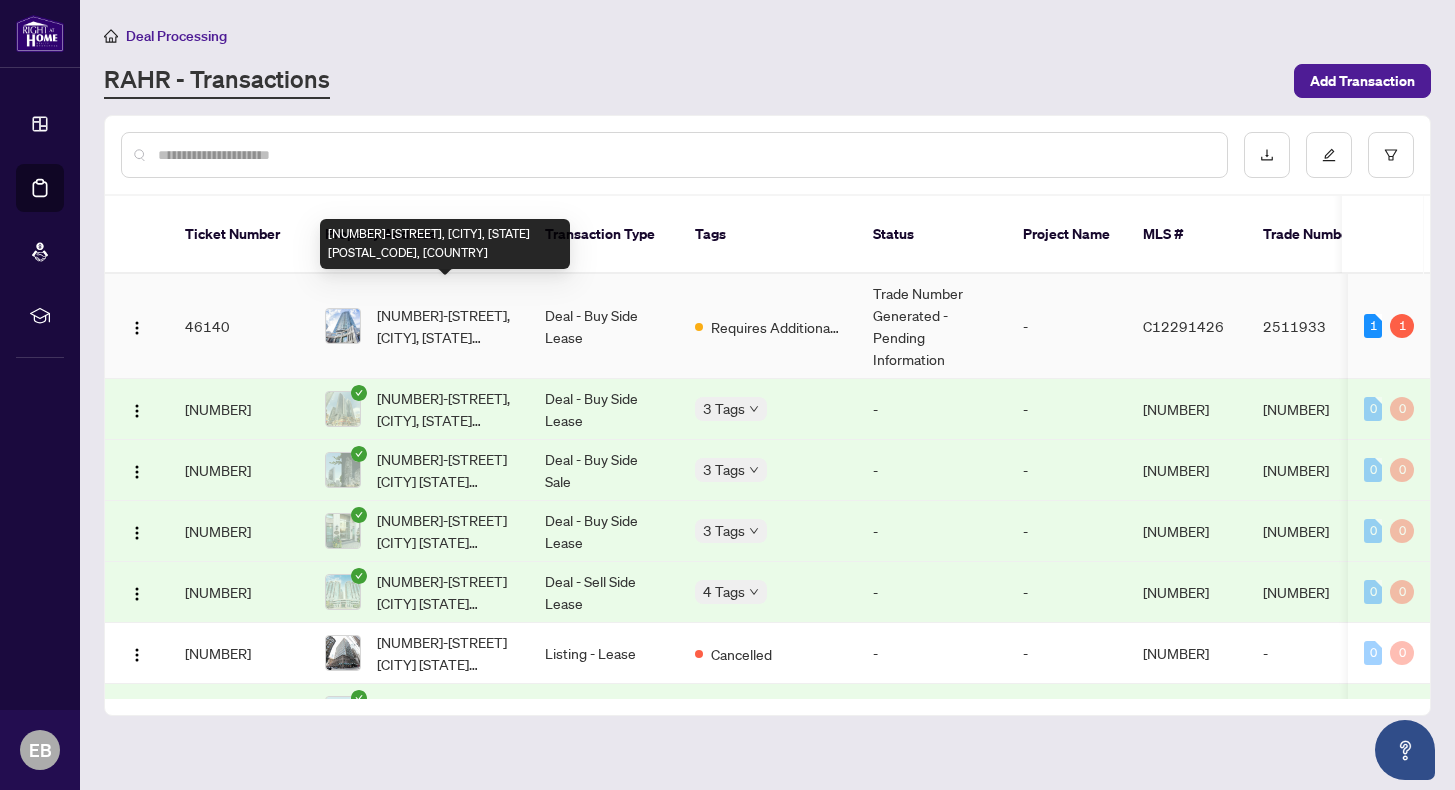 click on "[NUMBER]-[STREET], [CITY], [STATE] [POSTAL_CODE], [COUNTRY]" at bounding box center (445, 326) 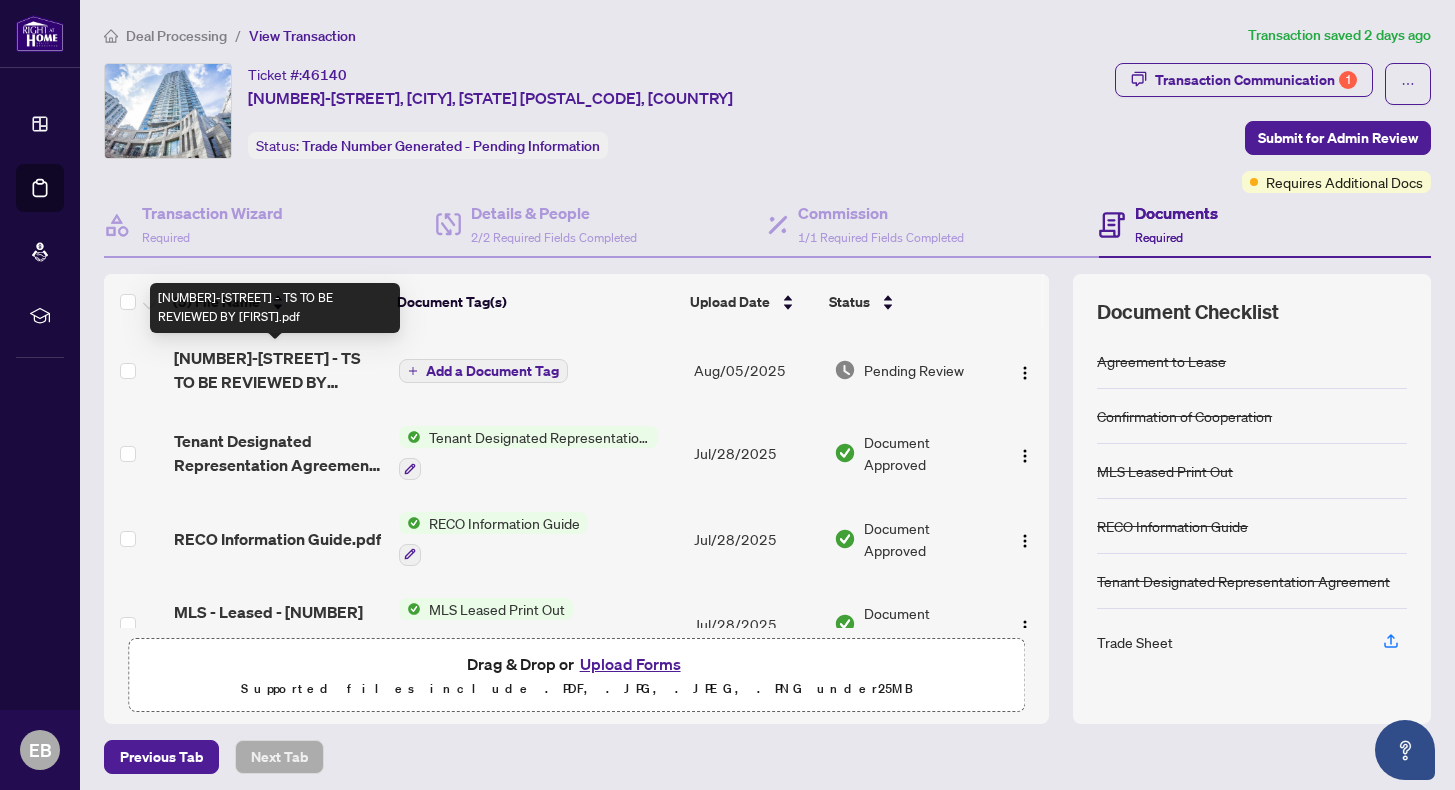 click on "[NUMBER]-[STREET] - TS TO BE REVIEWED BY [FIRST].pdf" at bounding box center (279, 370) 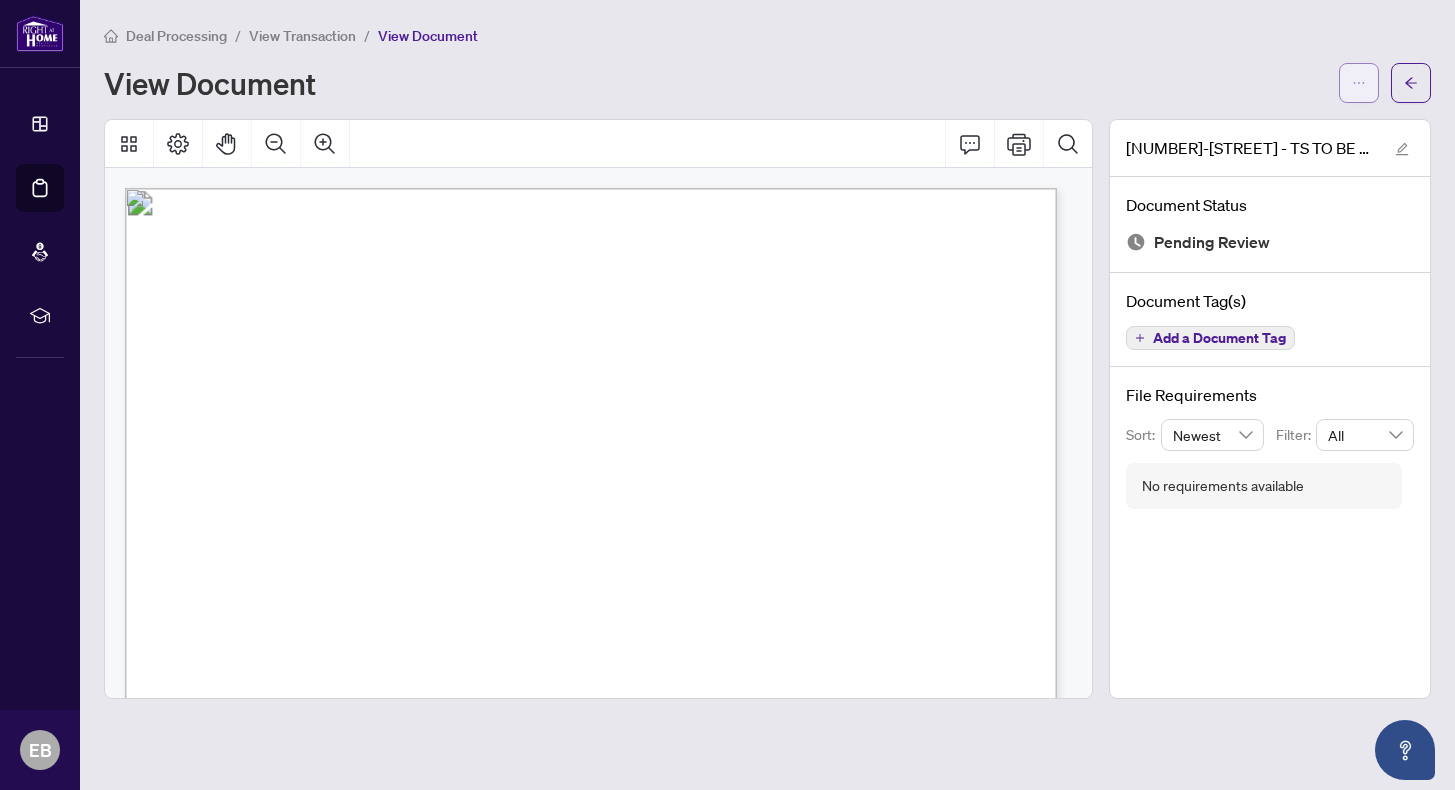 click at bounding box center [1359, 83] 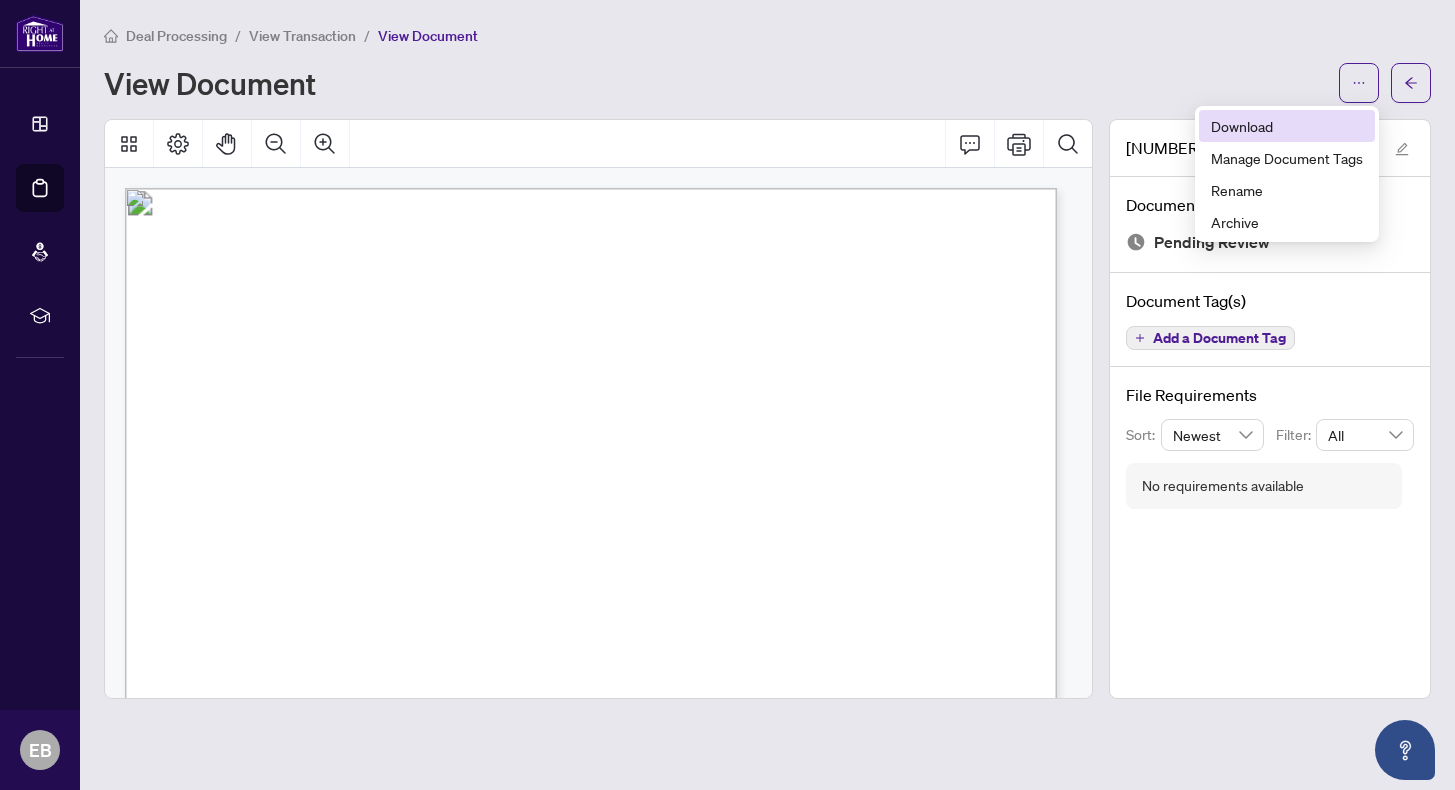 click on "Download" at bounding box center [1287, 126] 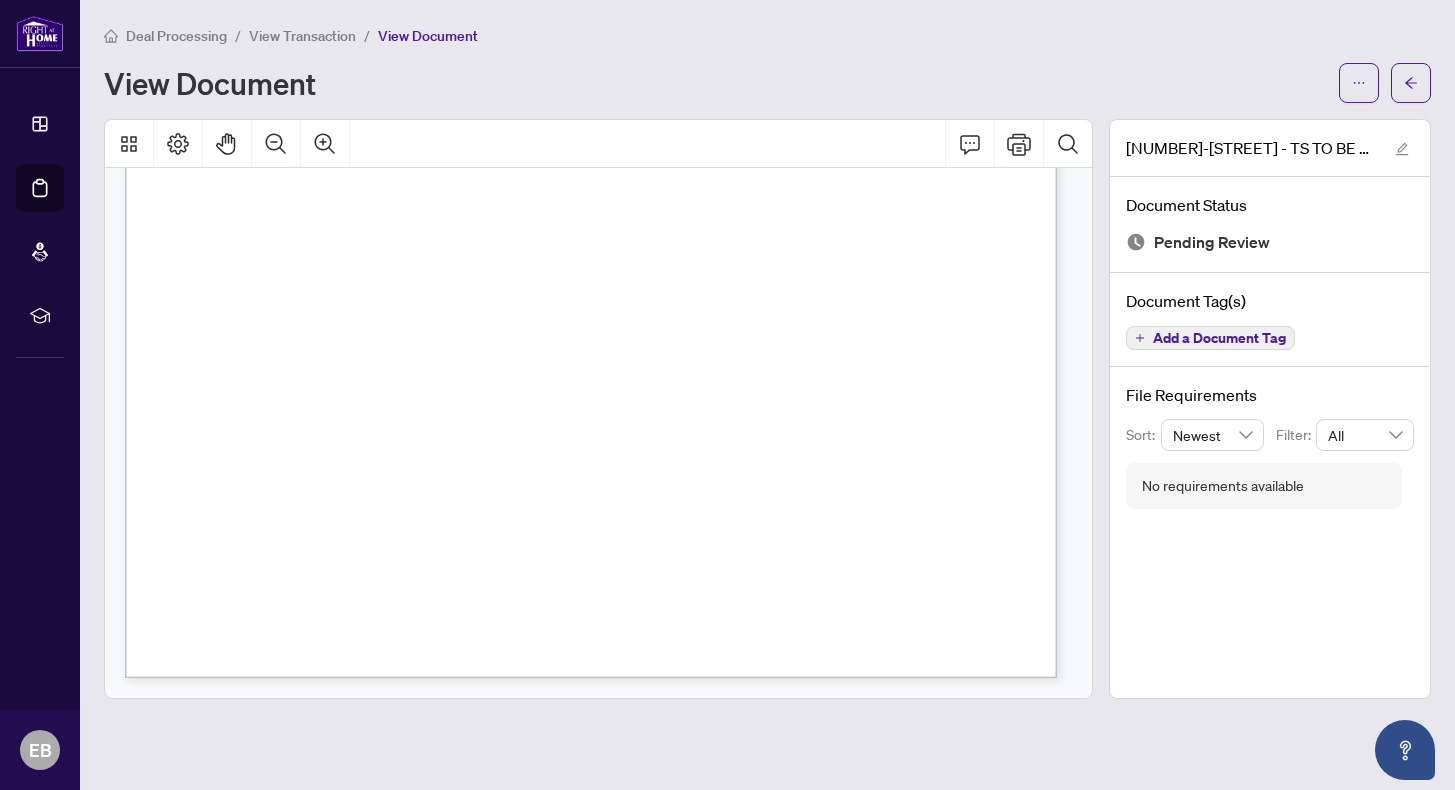 scroll, scrollTop: 0, scrollLeft: 0, axis: both 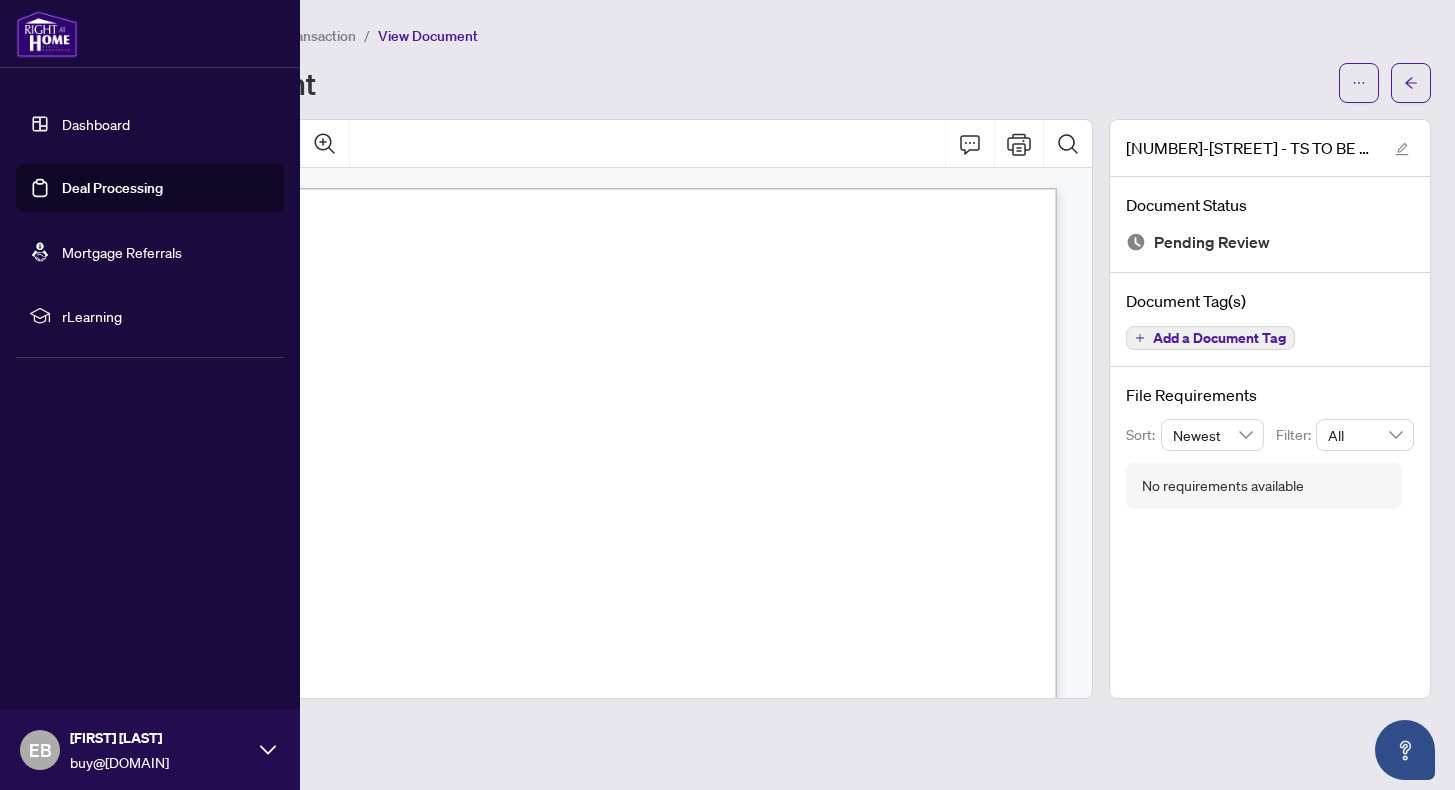click on "Deal Processing" at bounding box center [112, 188] 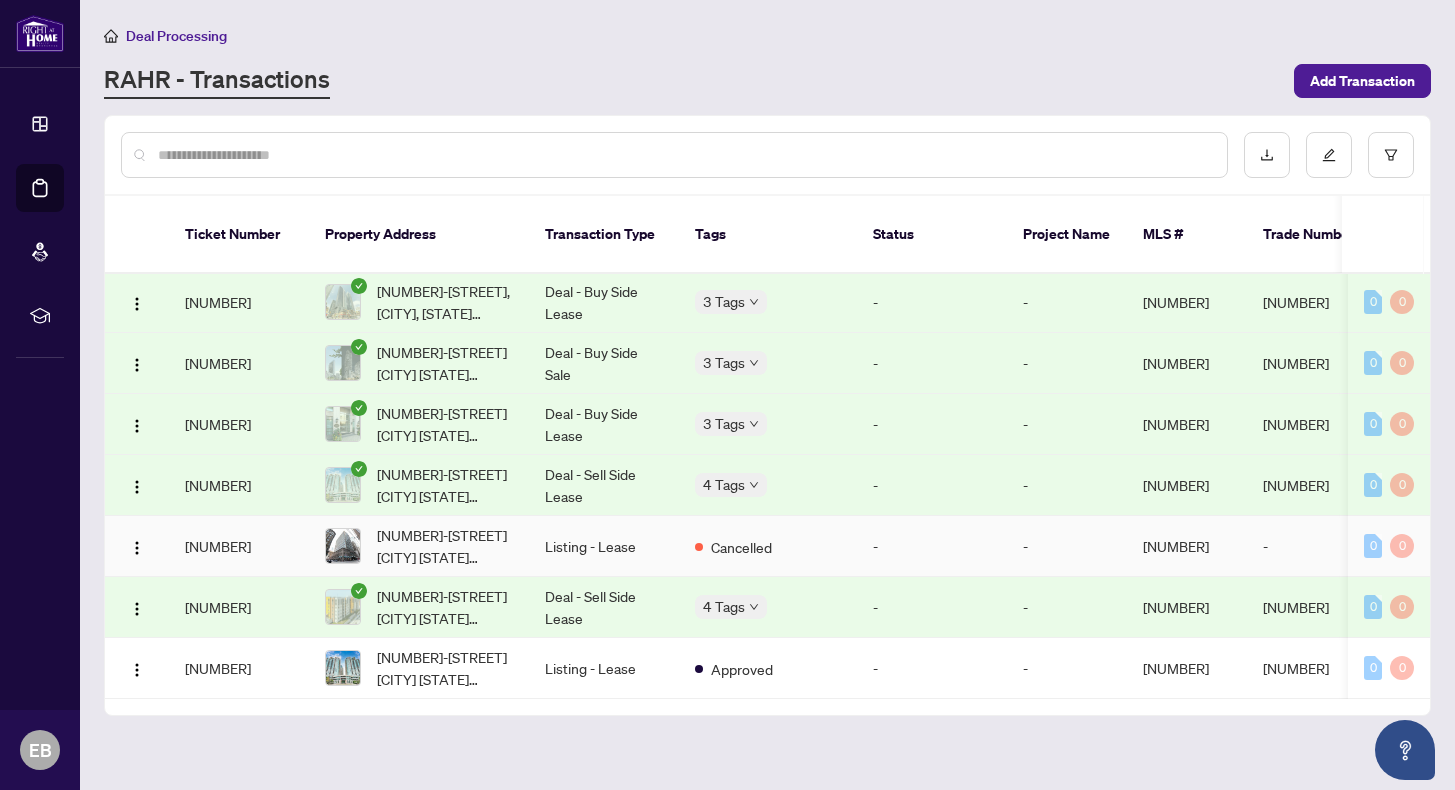 scroll, scrollTop: 0, scrollLeft: 0, axis: both 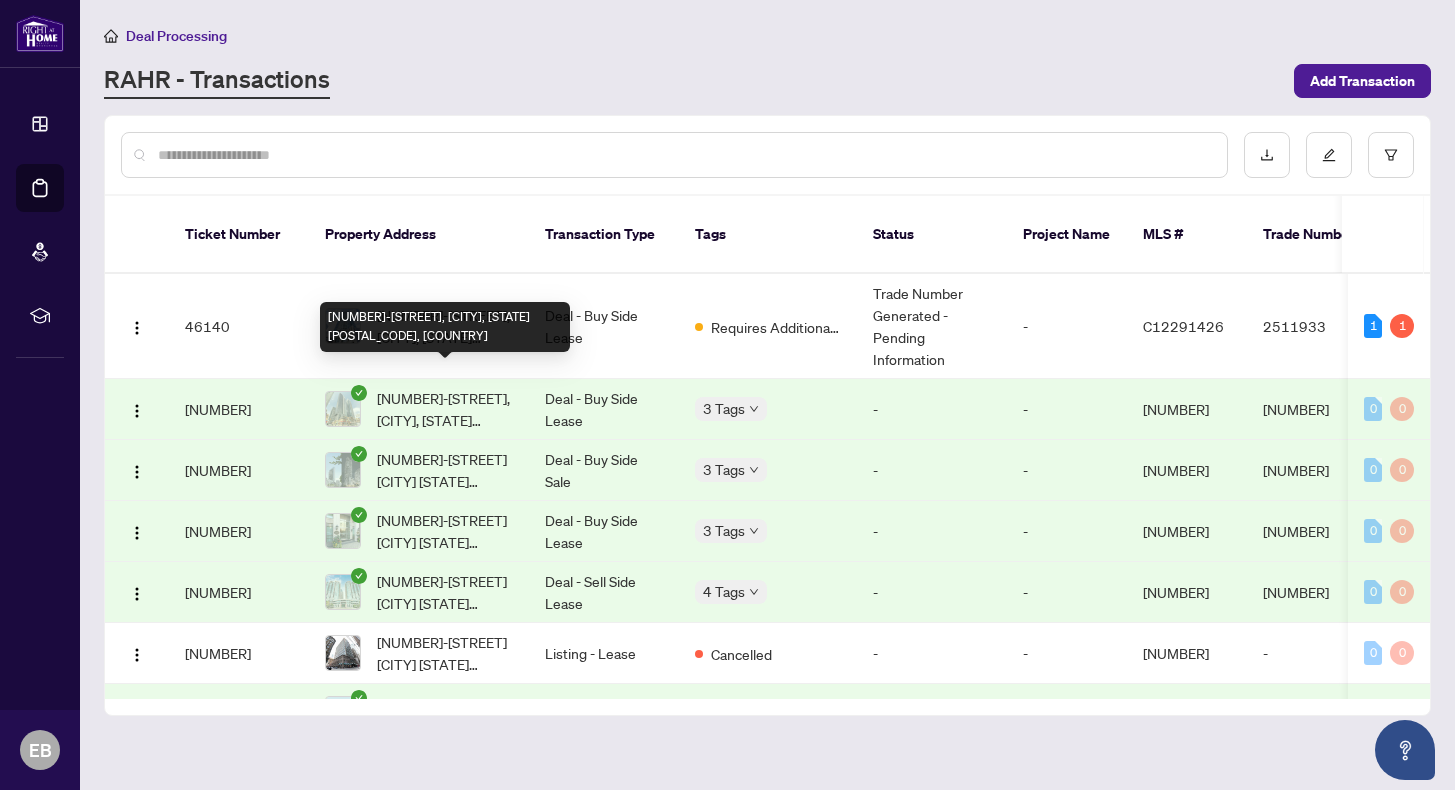 click on "[NUMBER]-[STREET], [CITY], [STATE] [POSTAL_CODE], [COUNTRY]" at bounding box center [445, 327] 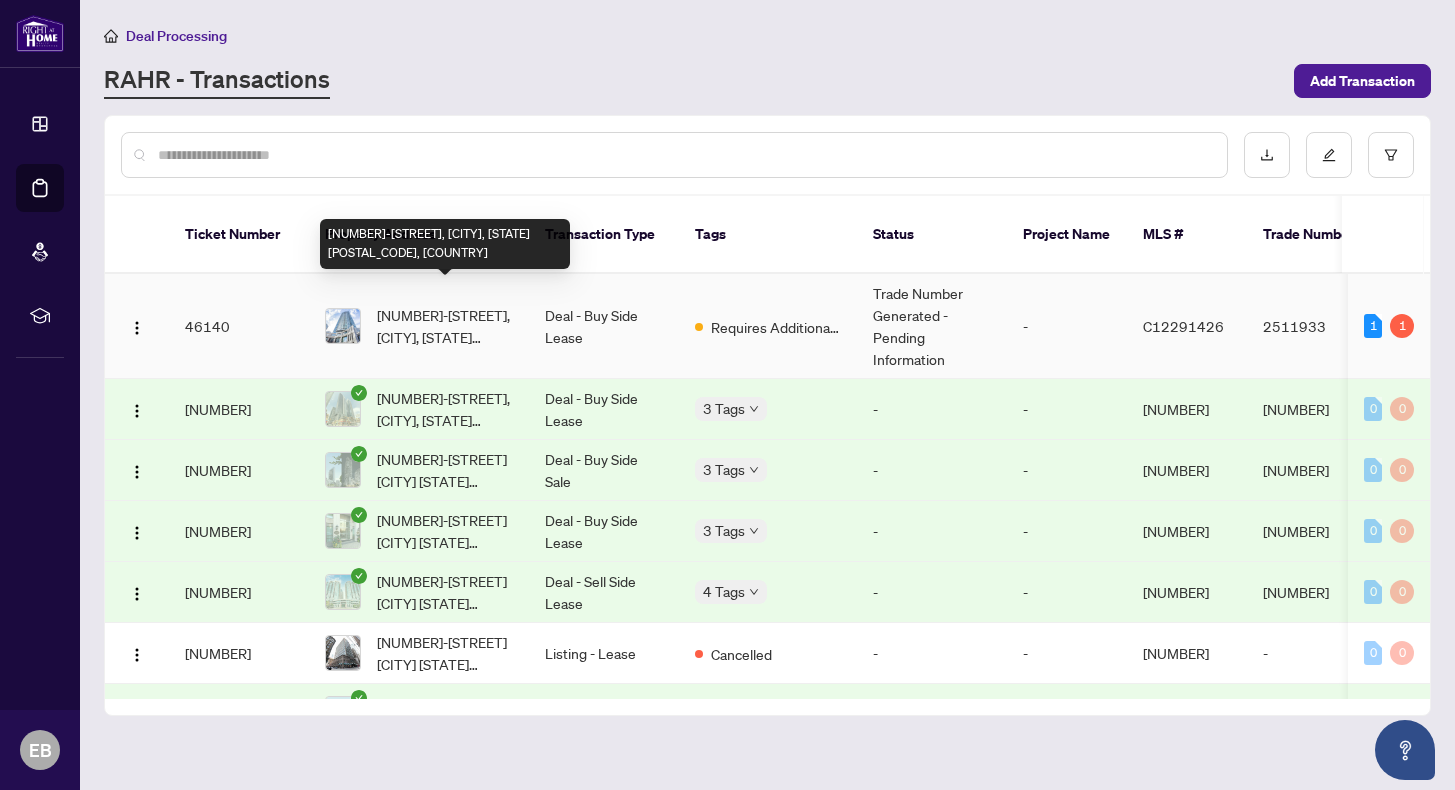 click on "[NUMBER]-[STREET], [CITY], [STATE] [POSTAL_CODE], [COUNTRY]" at bounding box center [445, 326] 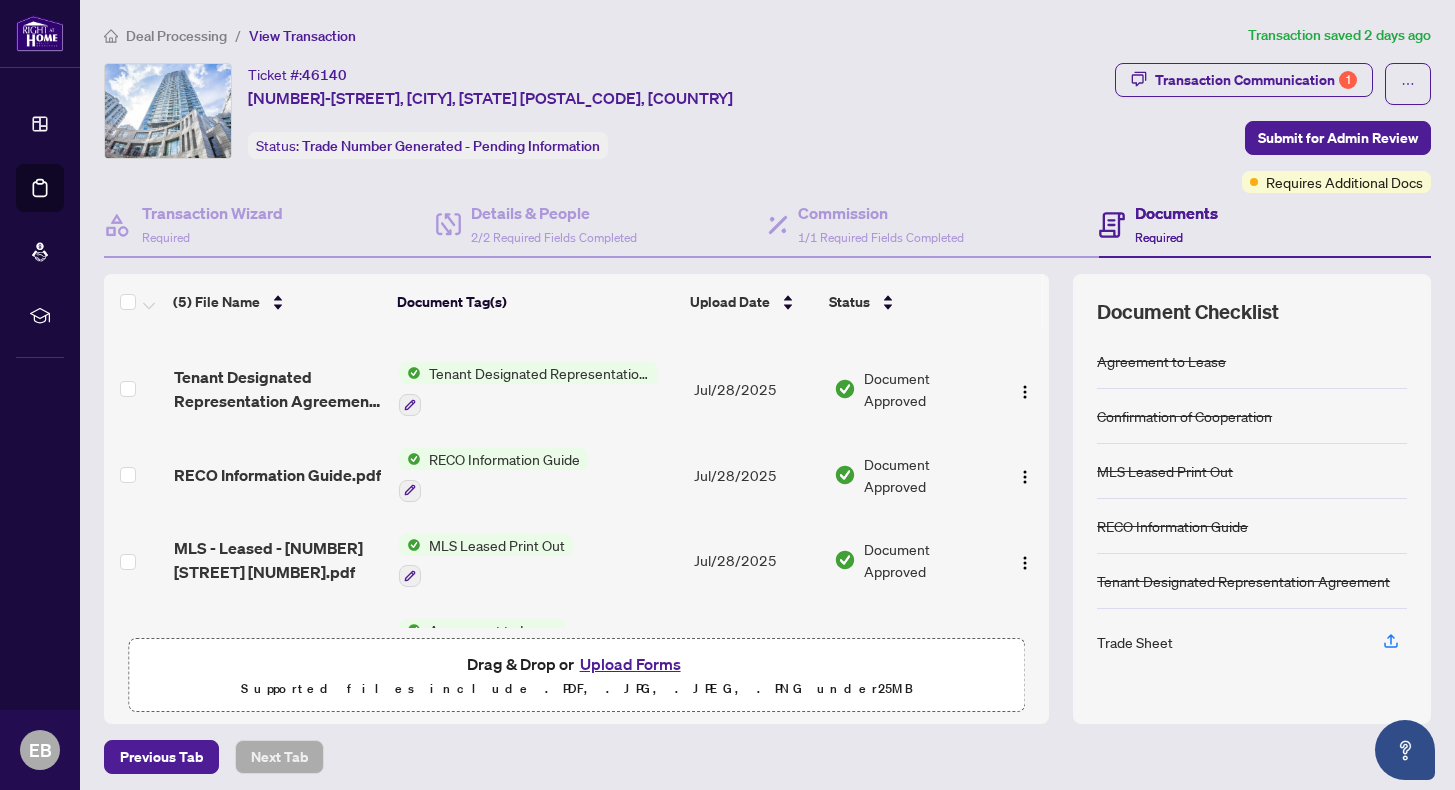 scroll, scrollTop: 130, scrollLeft: 0, axis: vertical 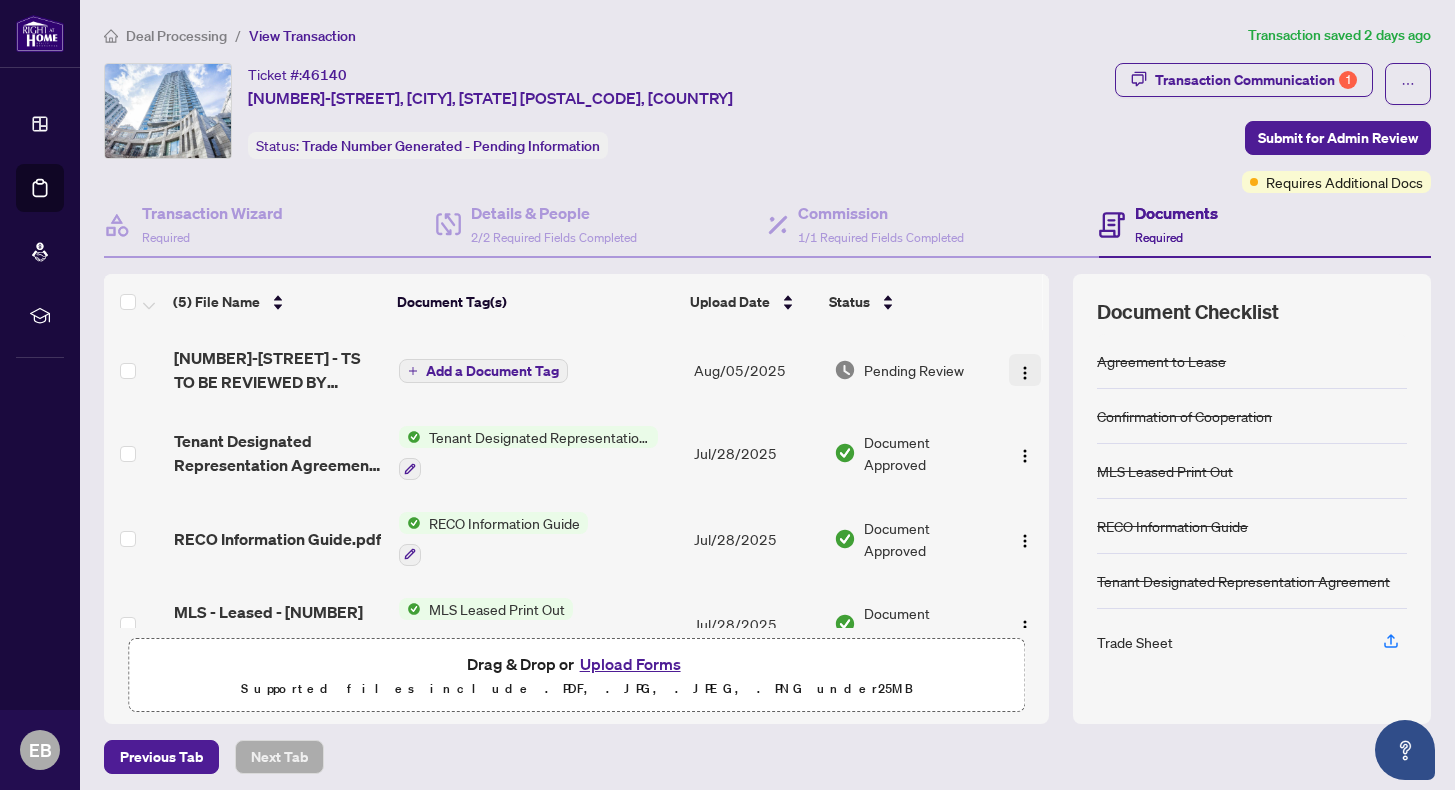 click at bounding box center (1025, 373) 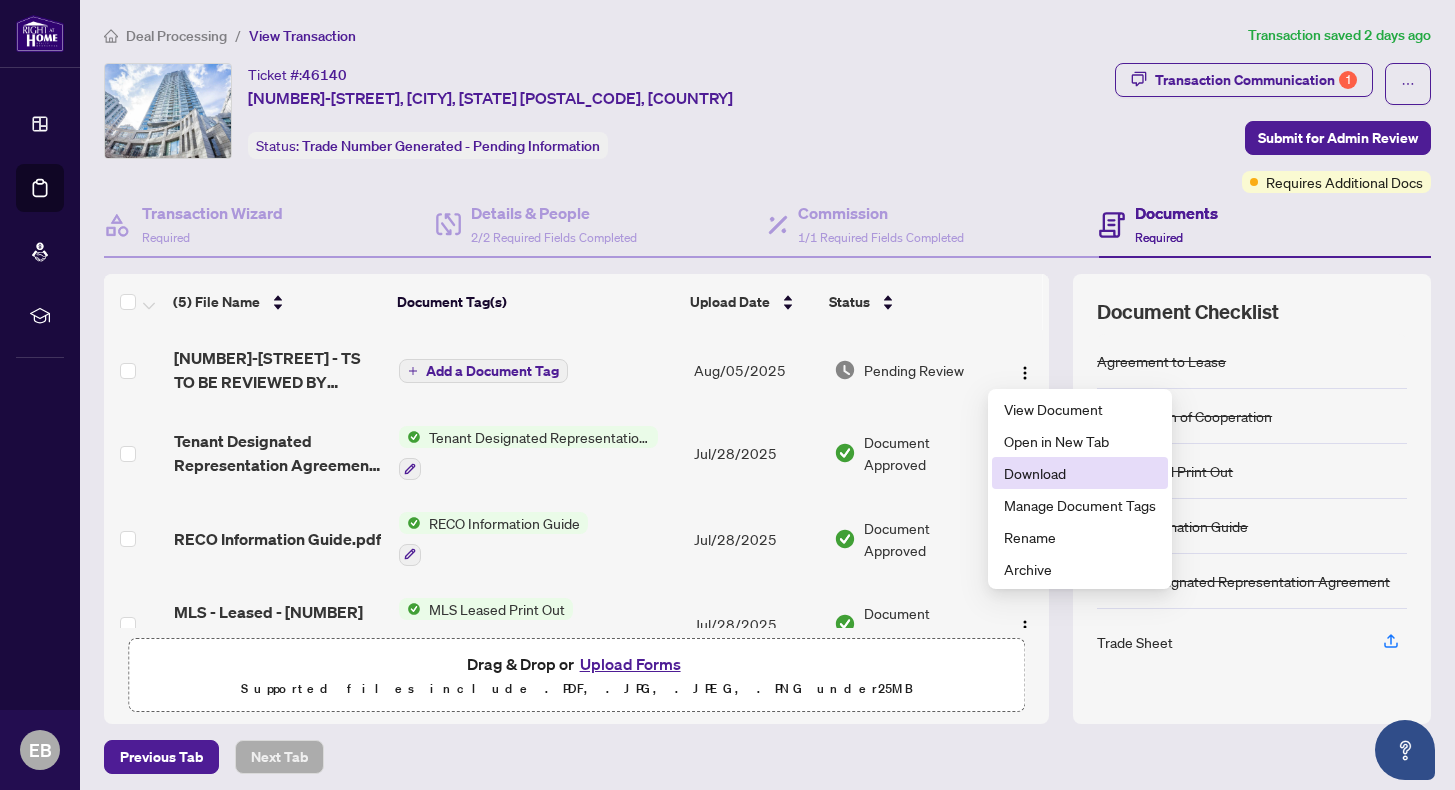 click on "Download" at bounding box center [1080, 473] 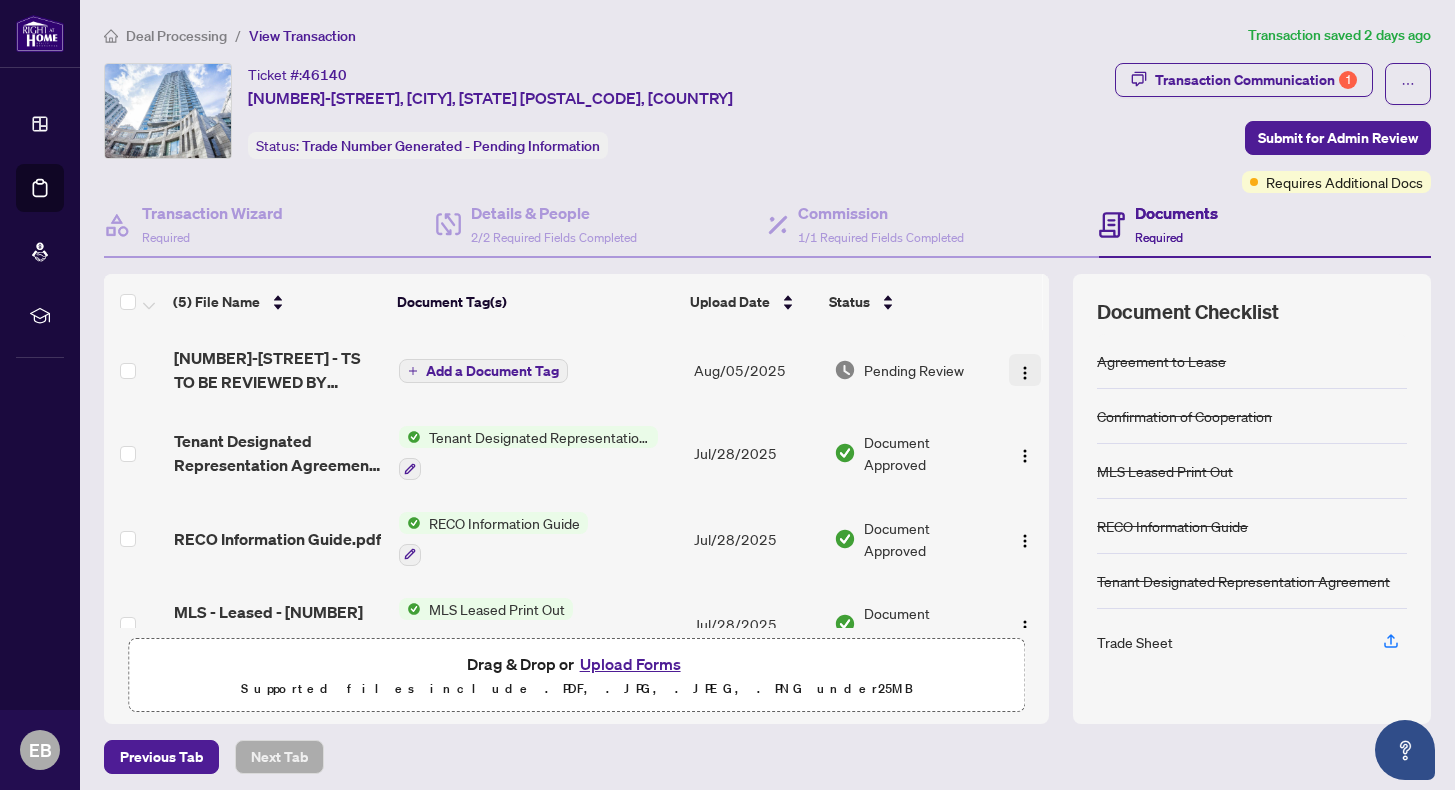 click at bounding box center (1025, 370) 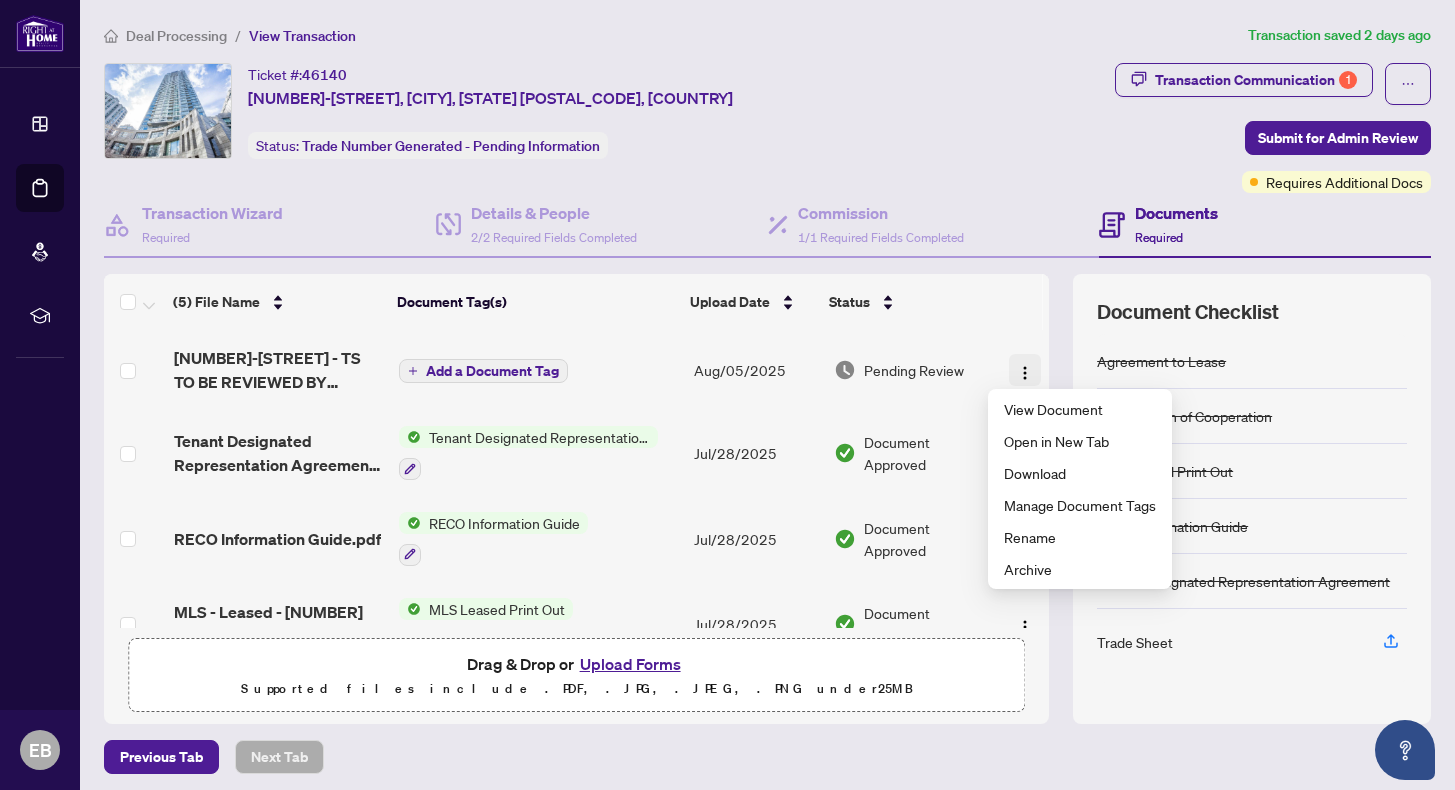 click at bounding box center [1025, 370] 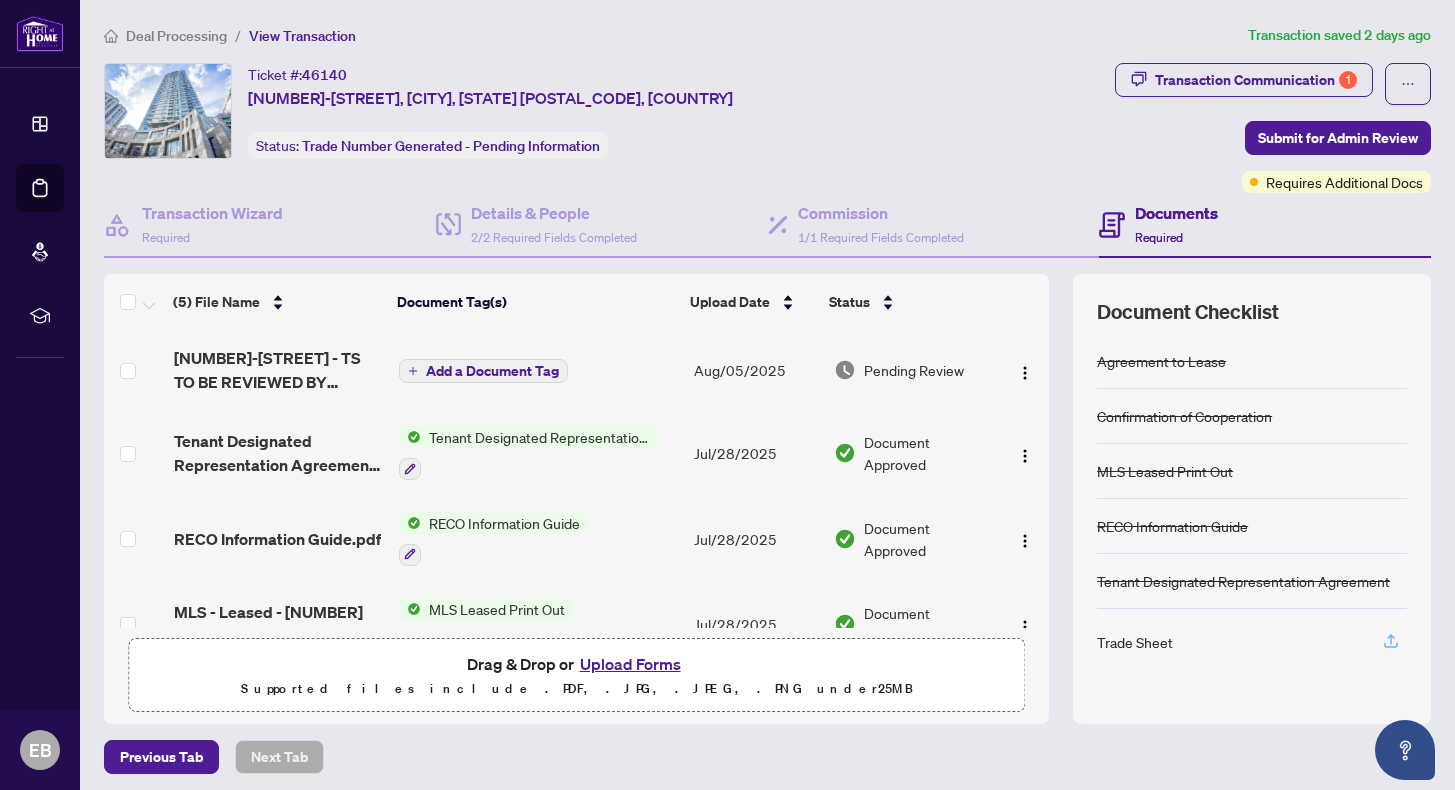 click 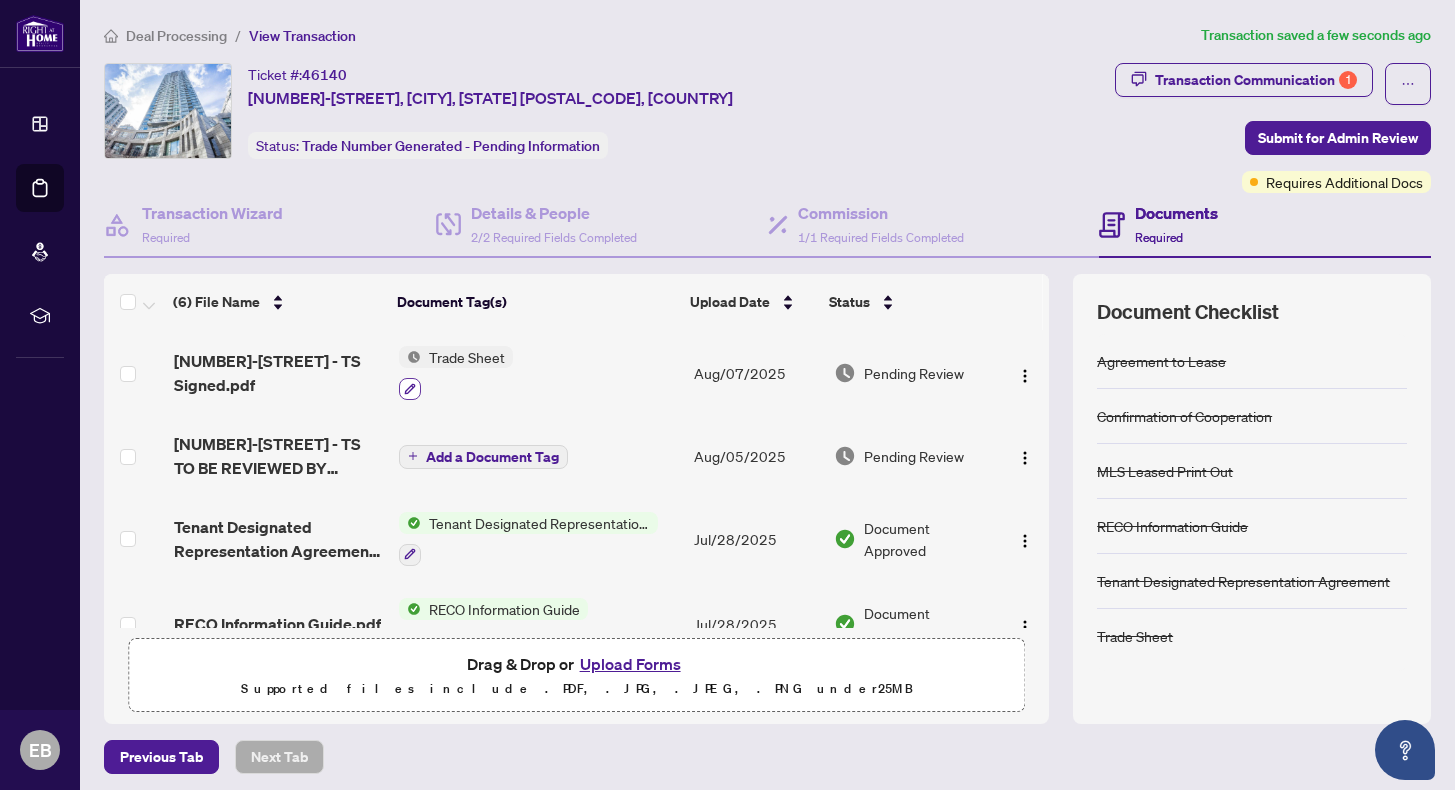 click 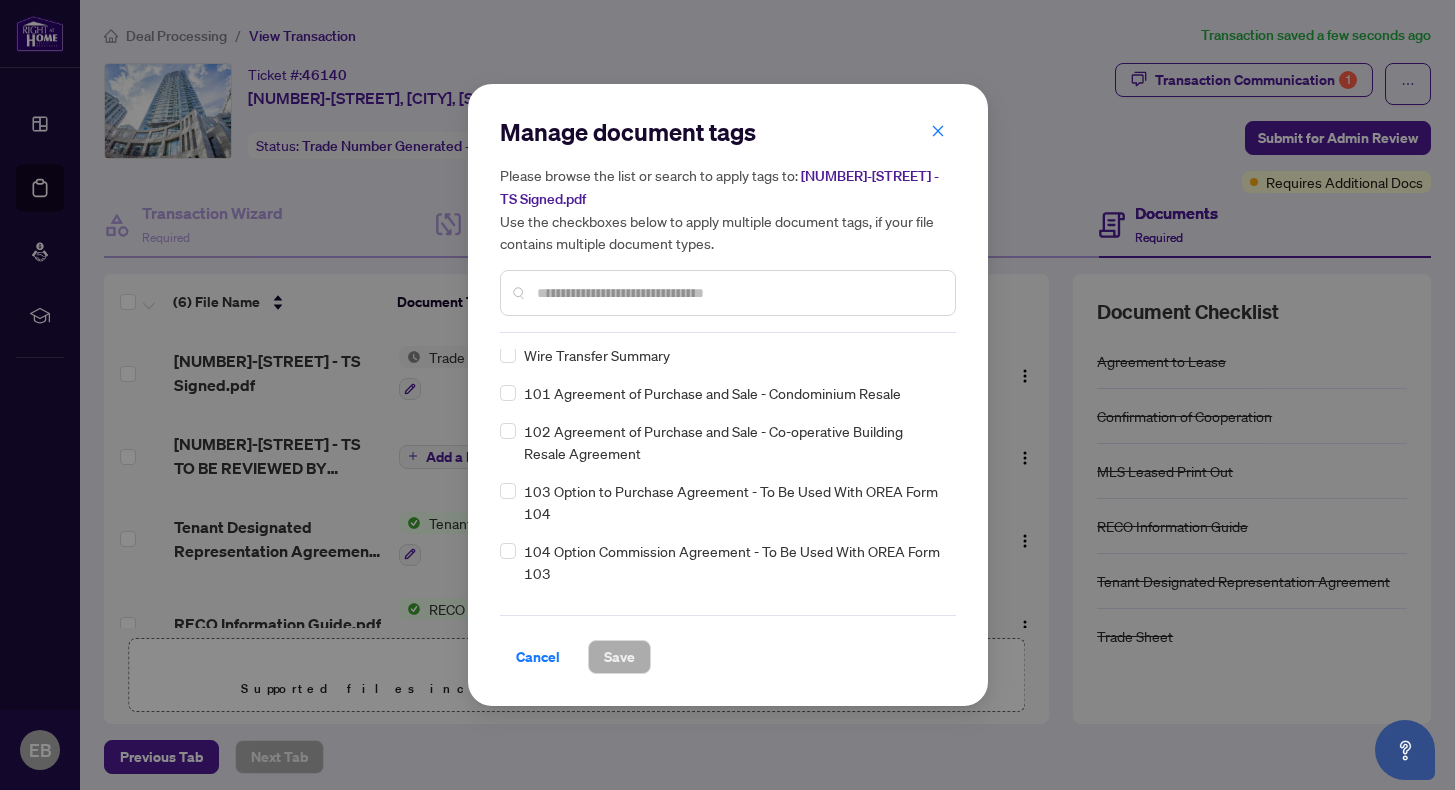 scroll, scrollTop: 4368, scrollLeft: 0, axis: vertical 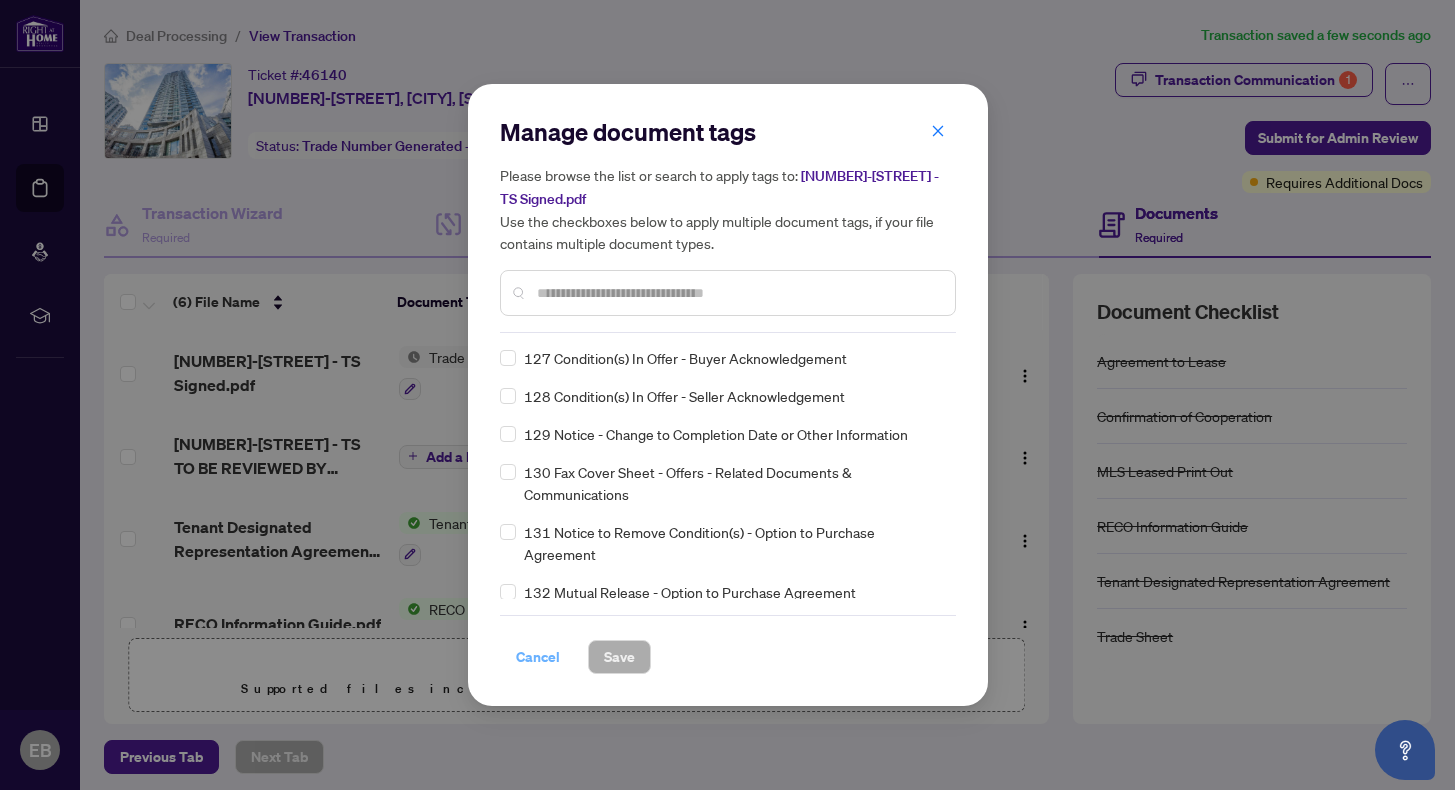 click on "Cancel" at bounding box center (538, 657) 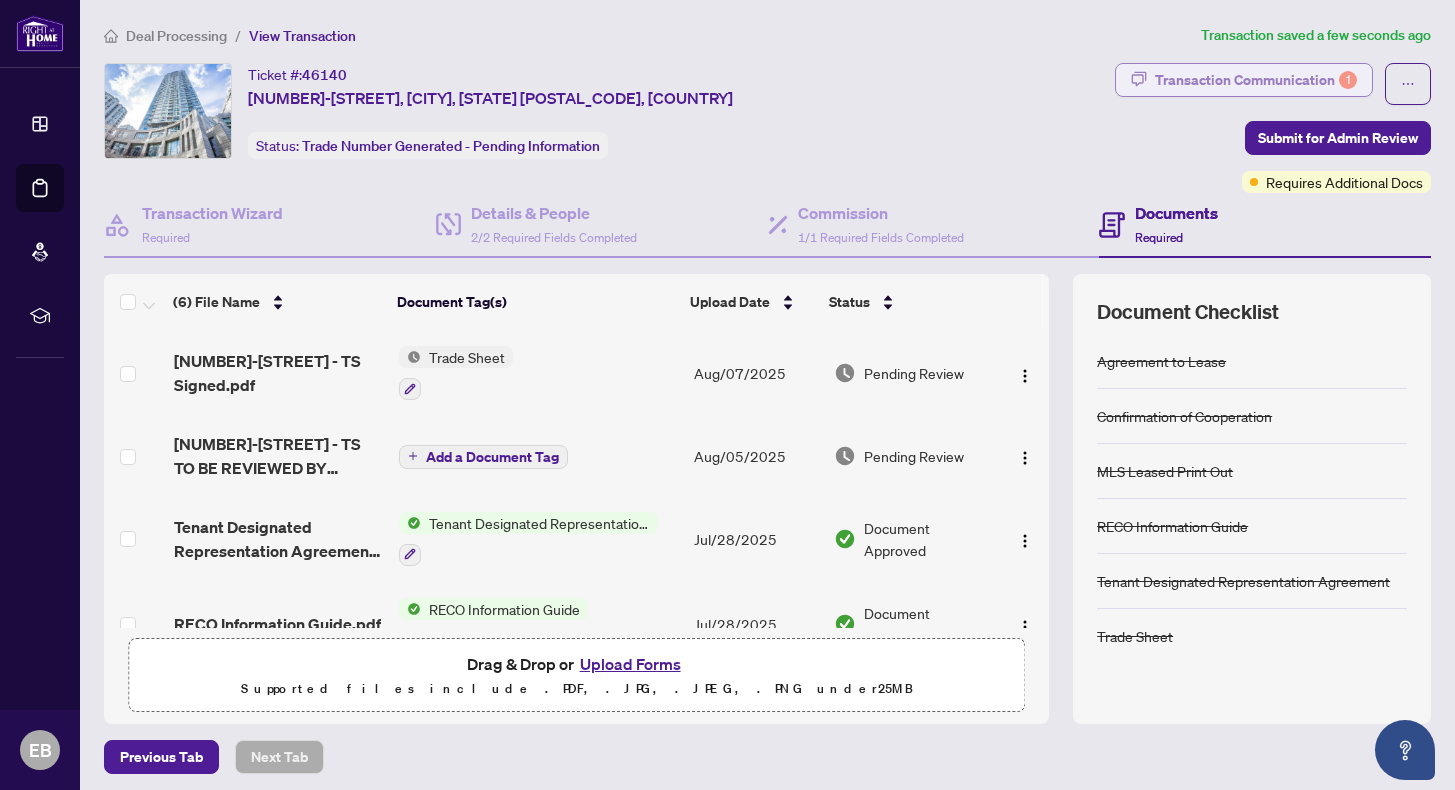 click on "Transaction Communication 1" at bounding box center [1256, 80] 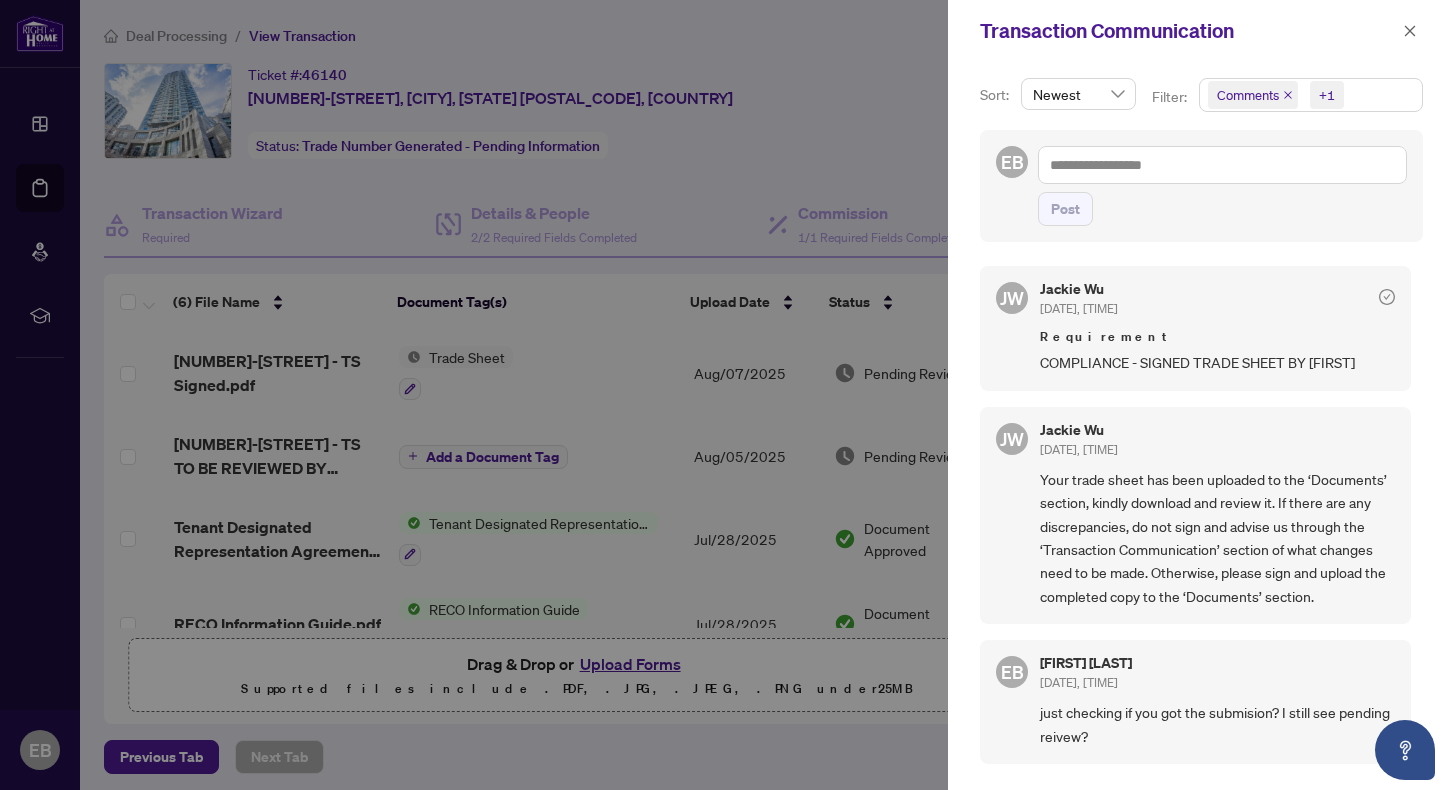 scroll, scrollTop: 4, scrollLeft: 0, axis: vertical 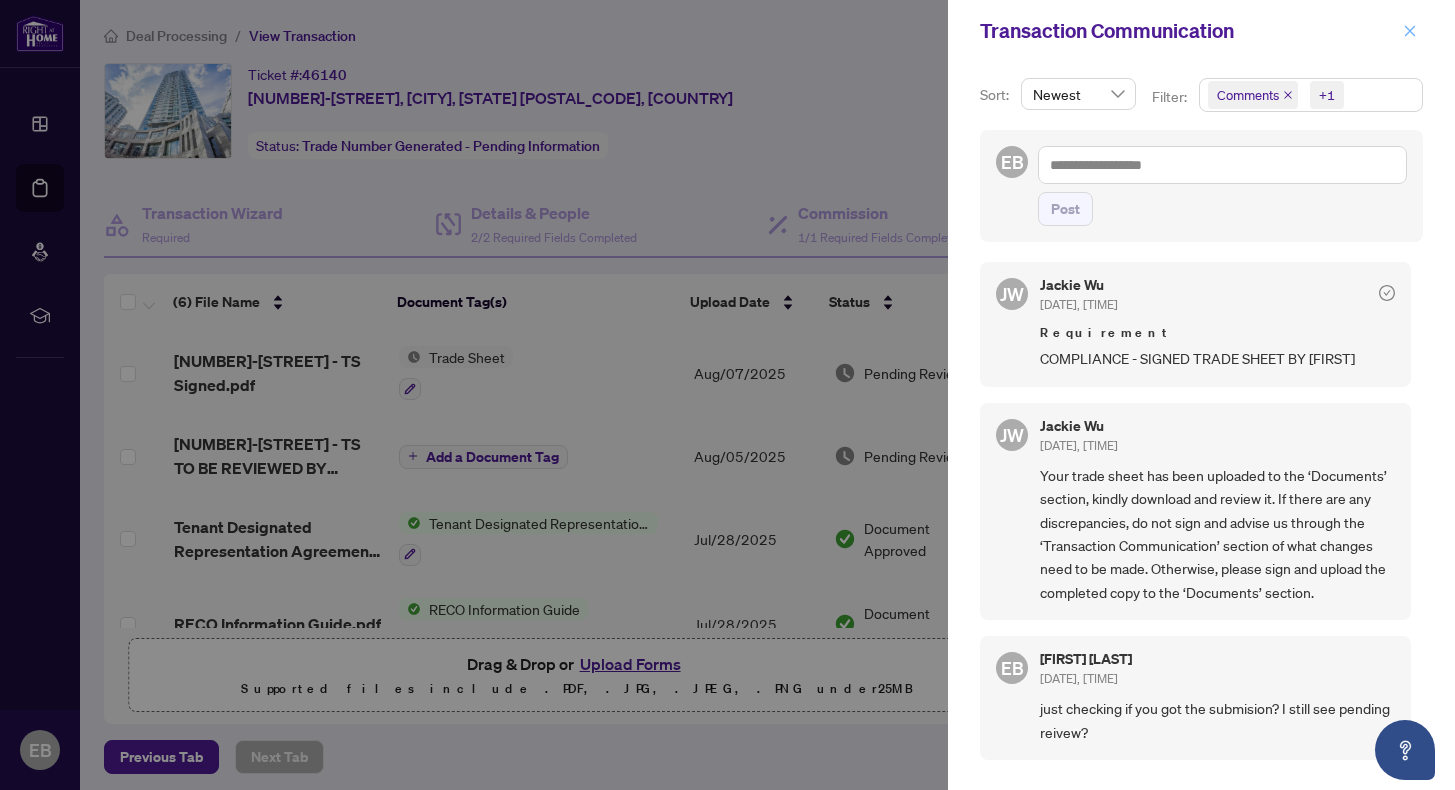 click 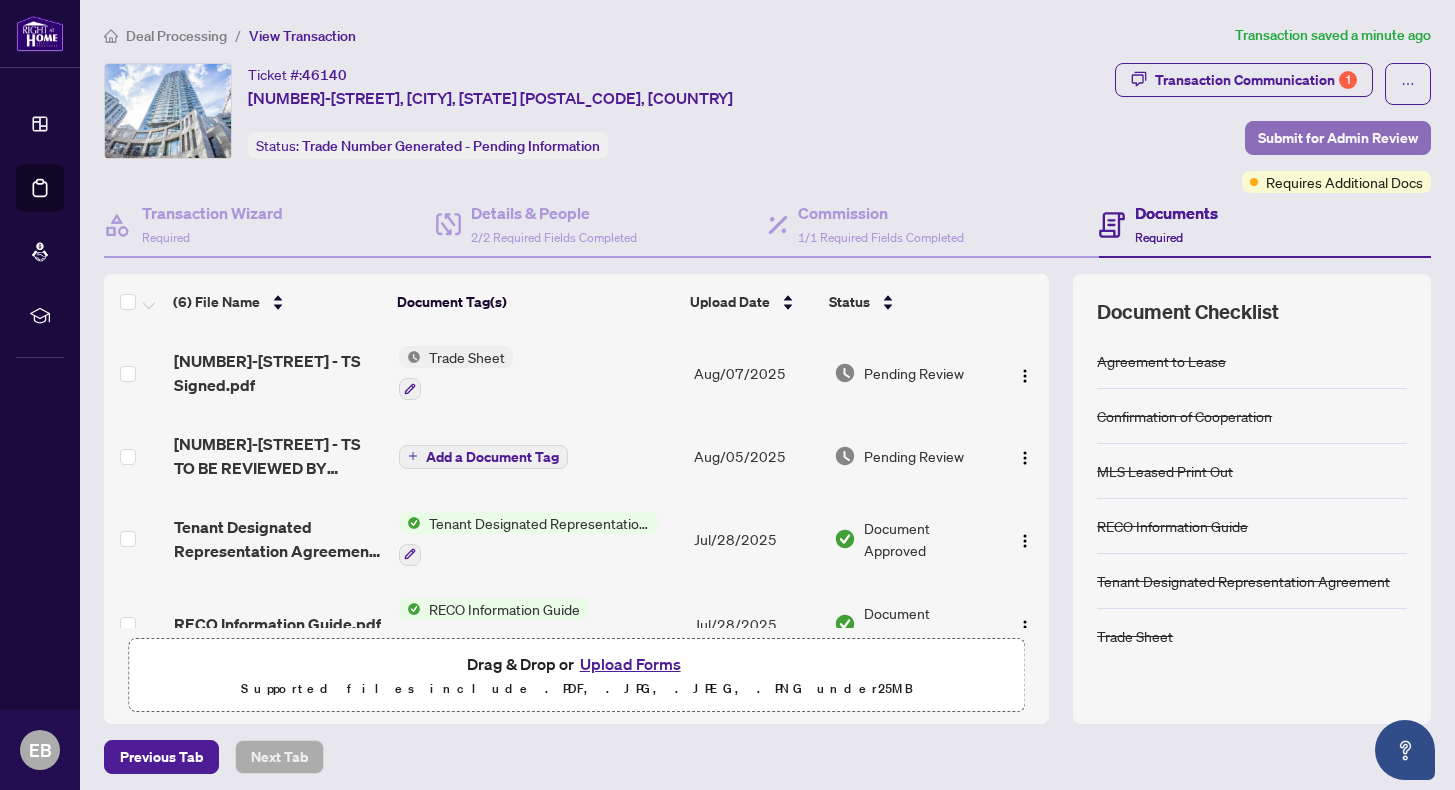 click on "Submit for Admin Review" at bounding box center [1338, 138] 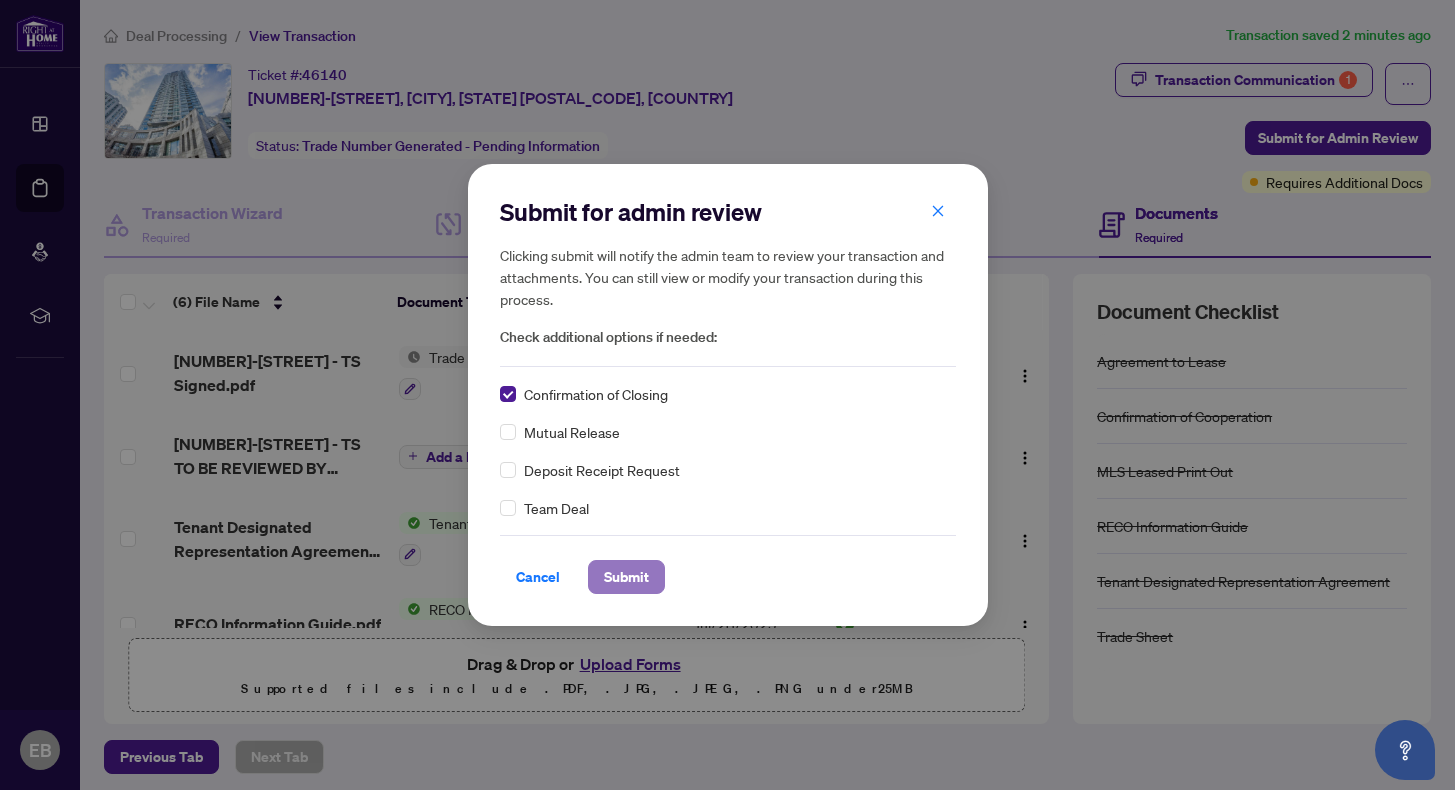 click on "Submit" at bounding box center [626, 577] 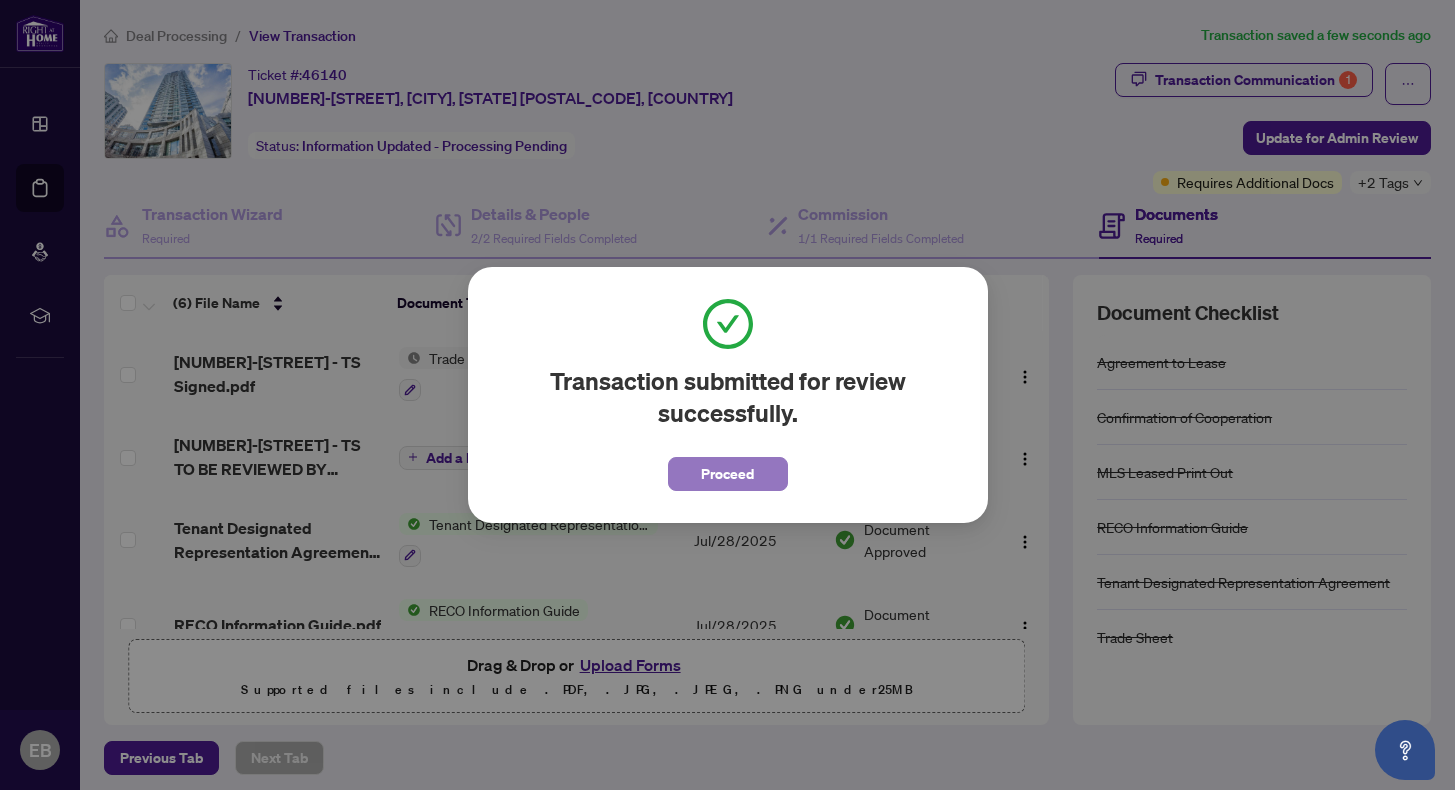 click on "Proceed" at bounding box center [727, 474] 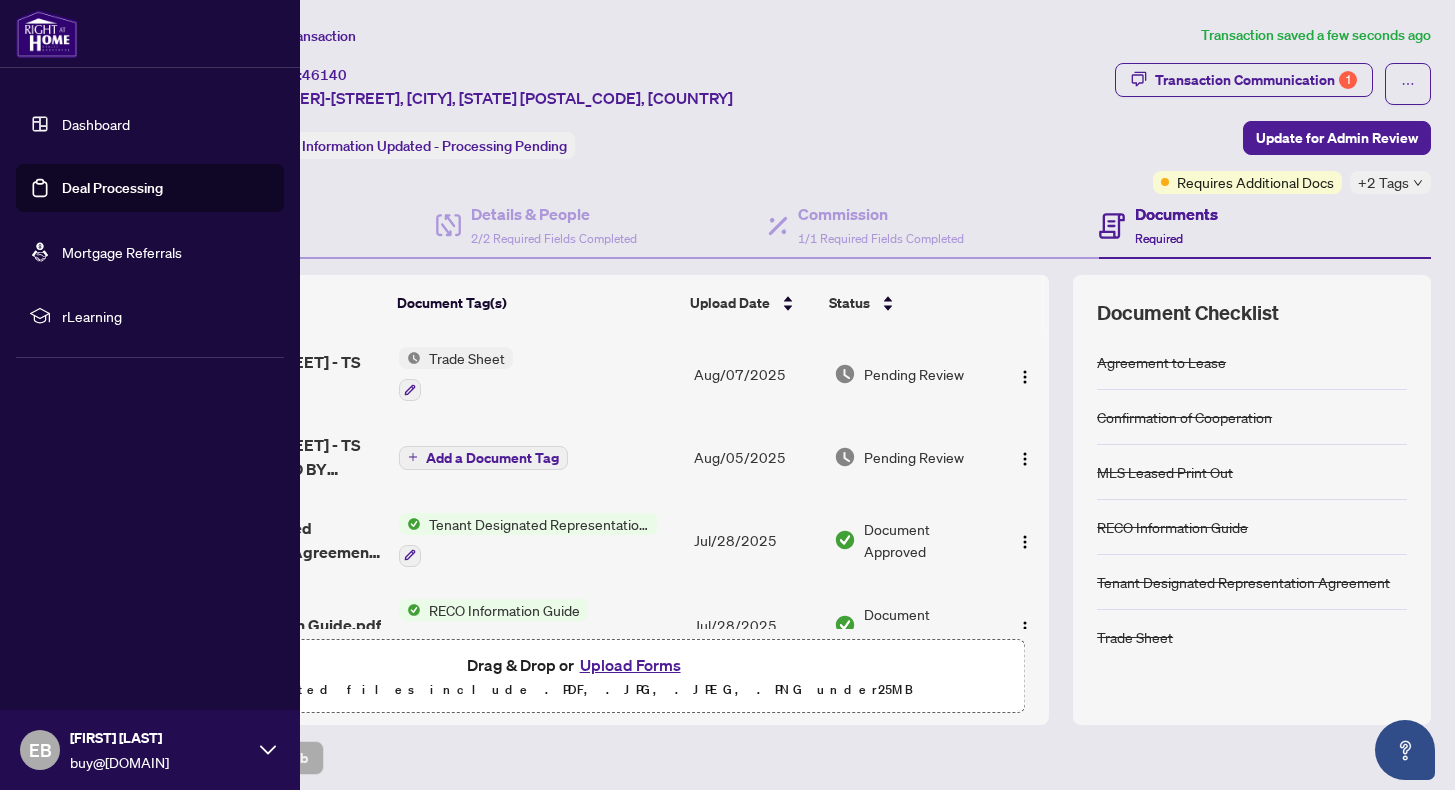 click on "Dashboard" at bounding box center [96, 124] 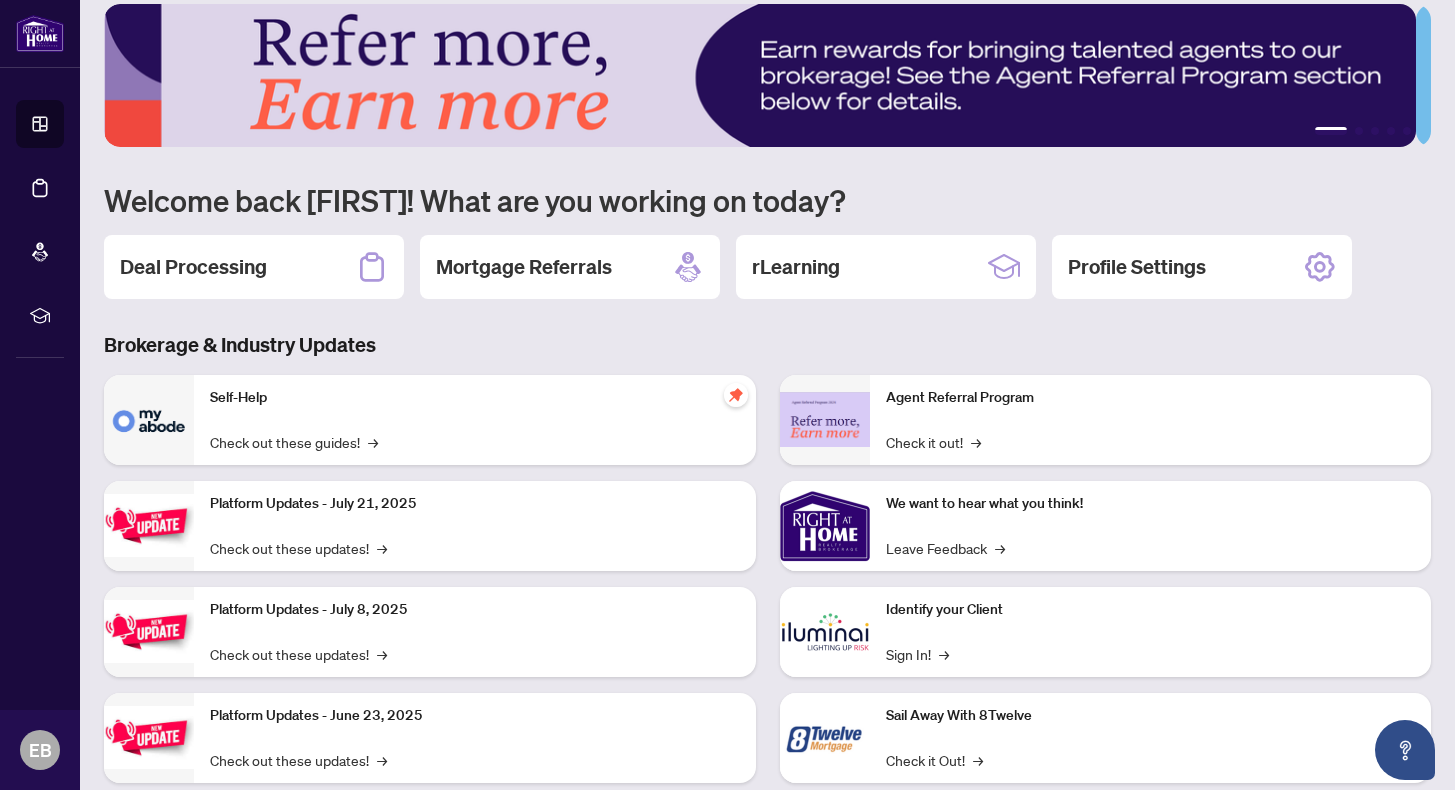 scroll, scrollTop: 0, scrollLeft: 0, axis: both 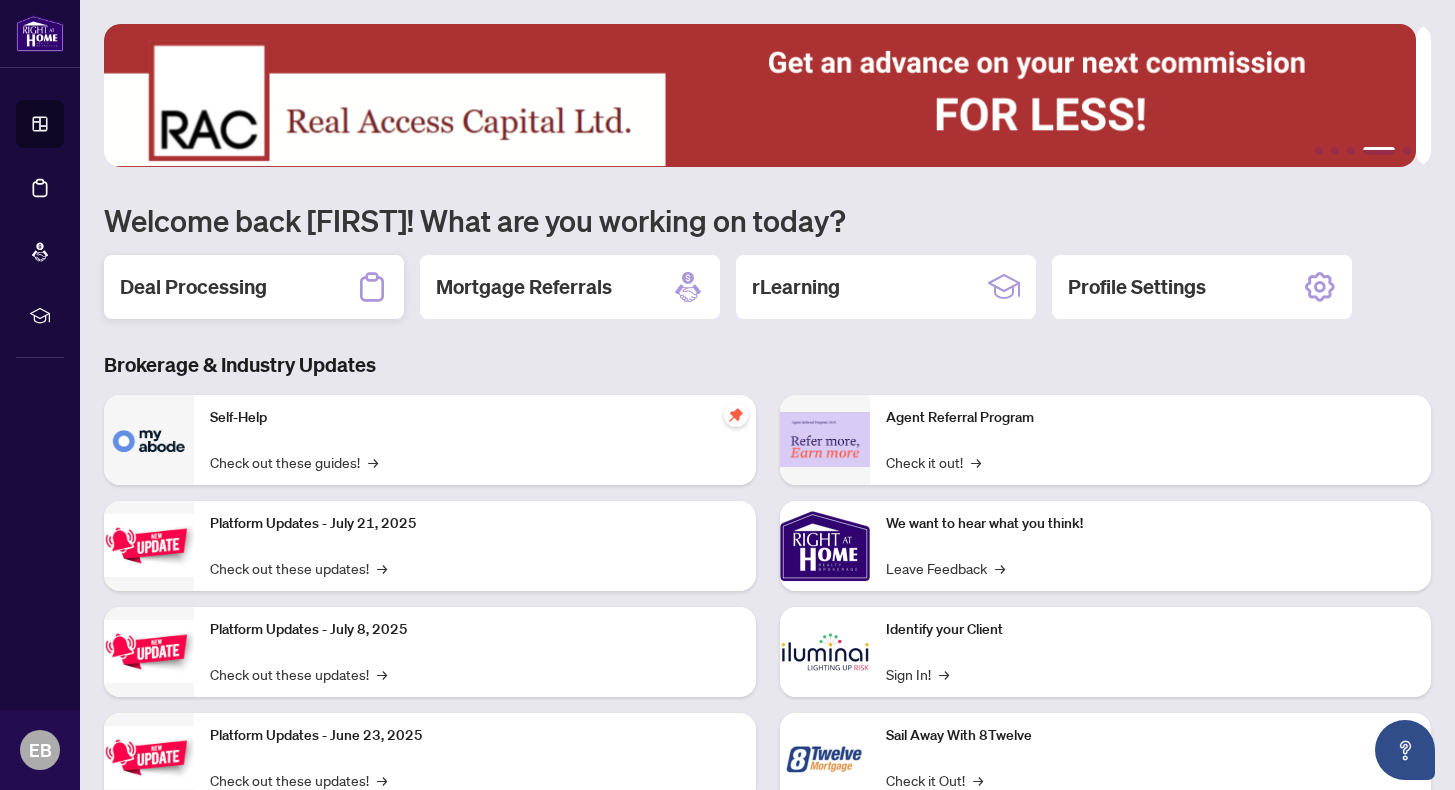 click on "Deal Processing" at bounding box center [193, 287] 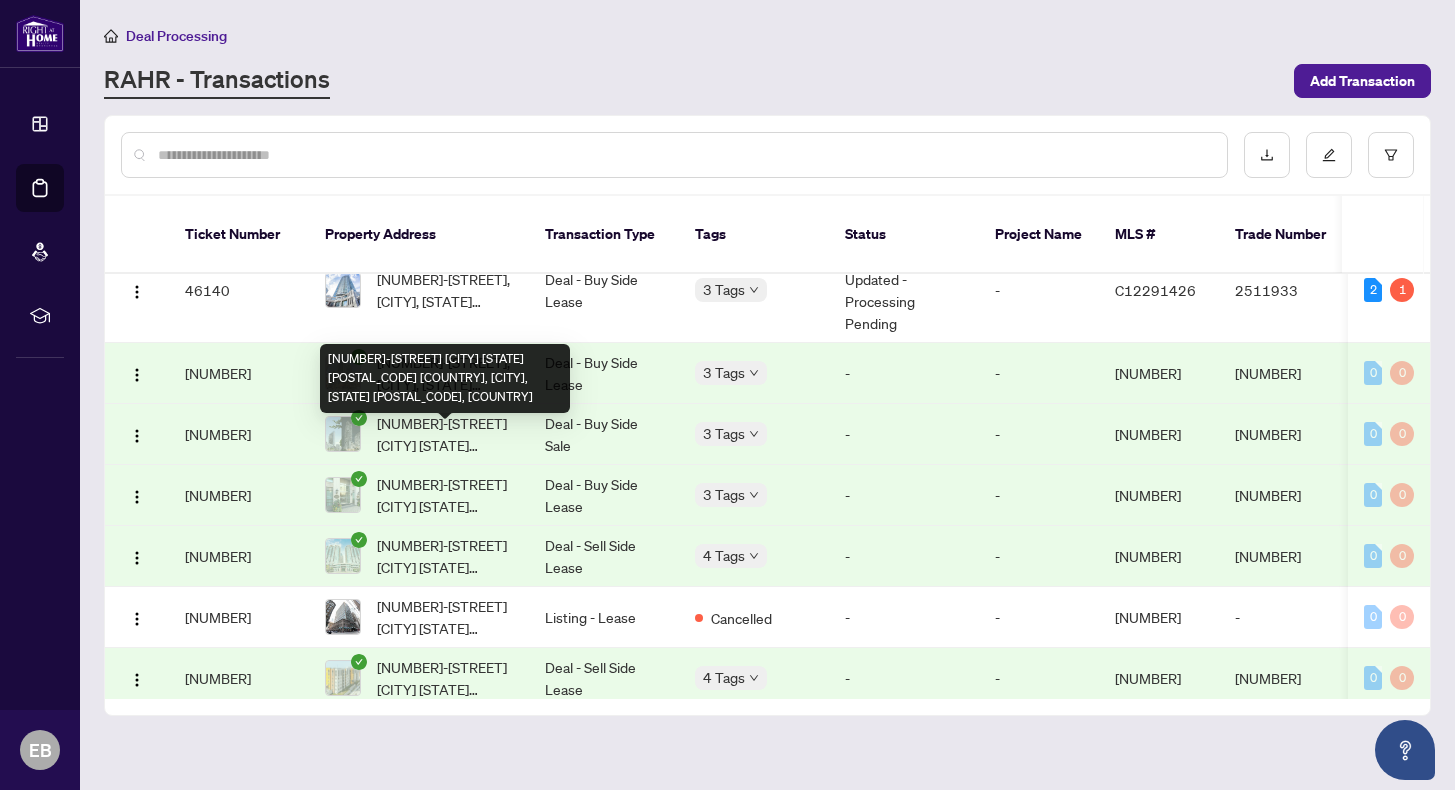 scroll, scrollTop: 0, scrollLeft: 0, axis: both 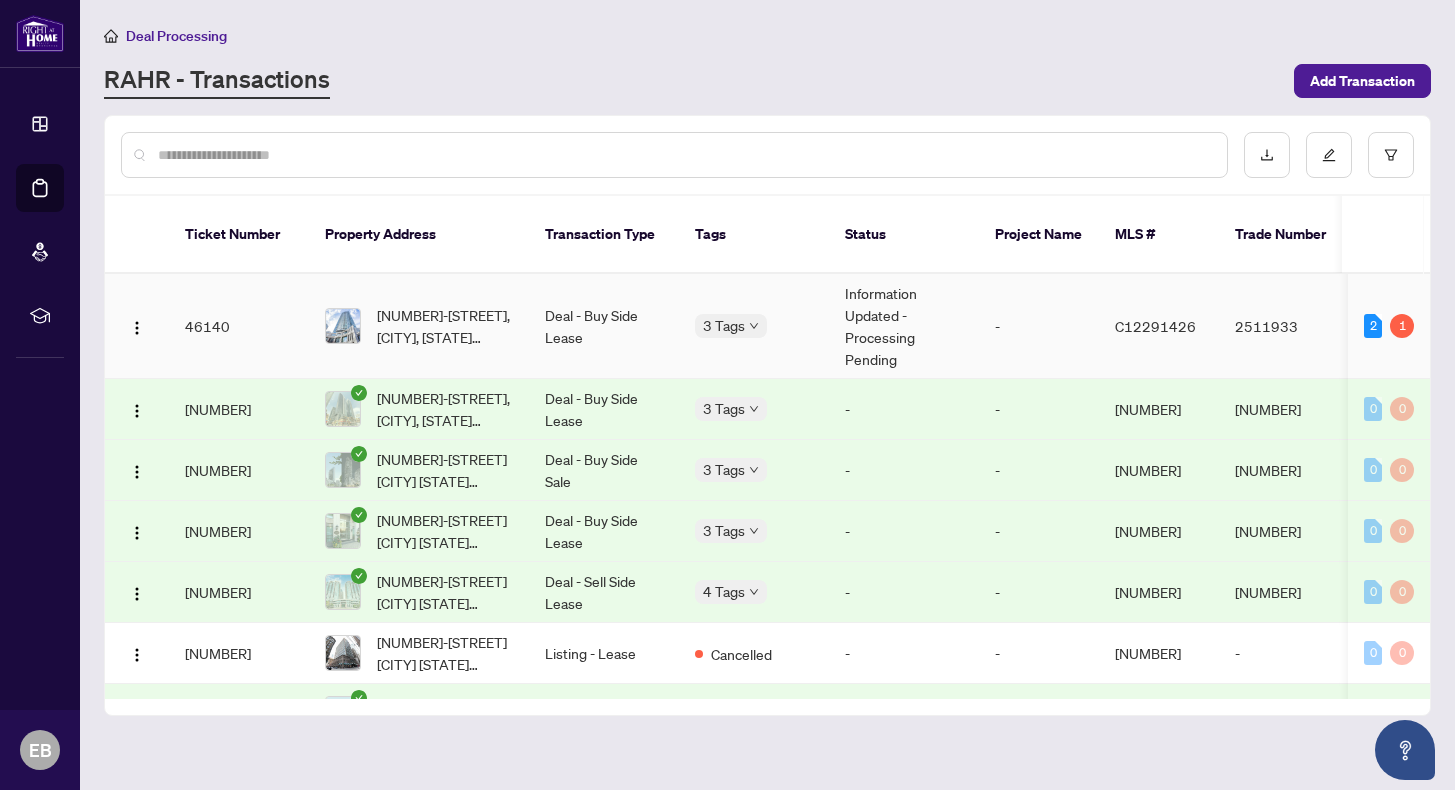click on "[NUMBER]-[STREET], [CITY], [STATE] [POSTAL_CODE], [COUNTRY]" at bounding box center [445, 326] 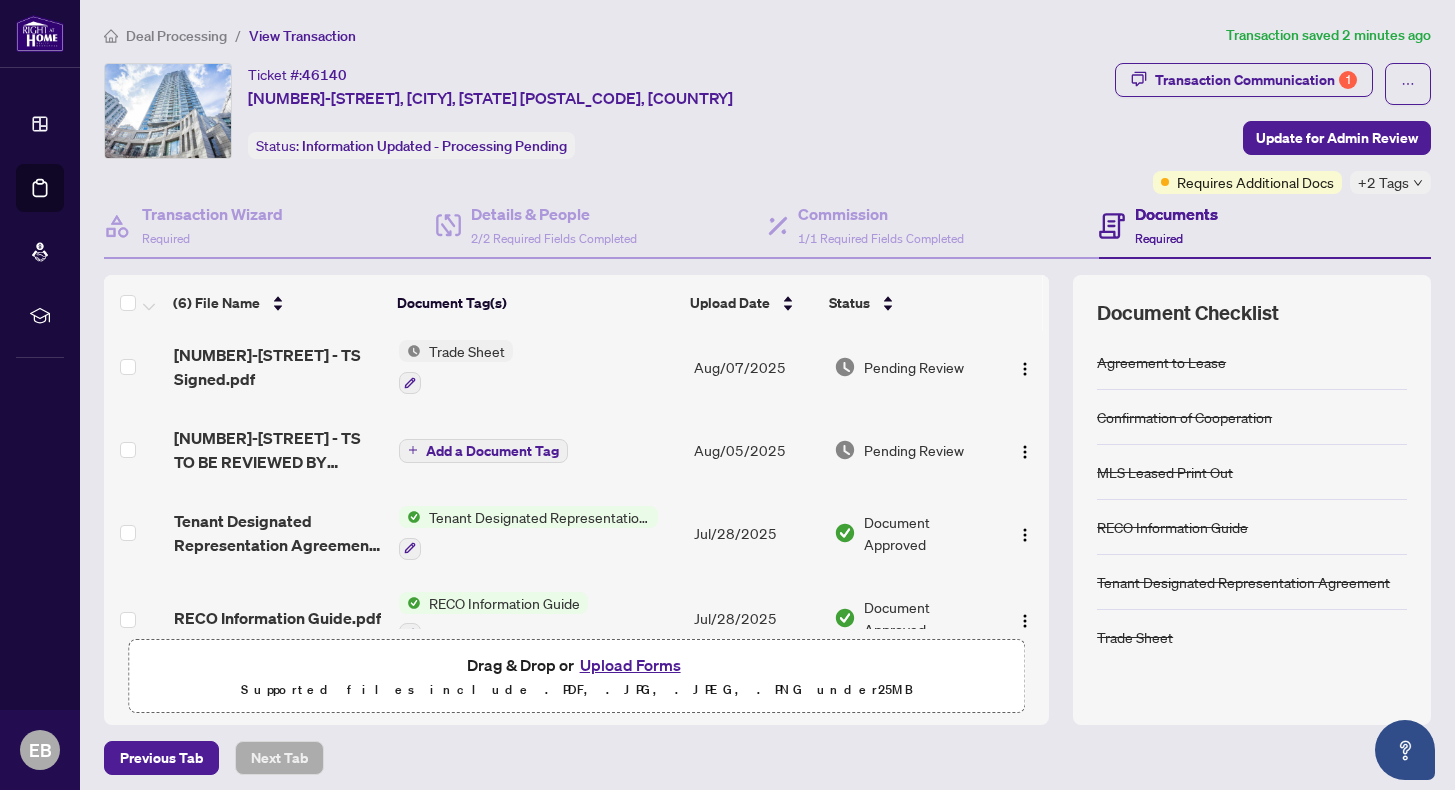 scroll, scrollTop: 0, scrollLeft: 0, axis: both 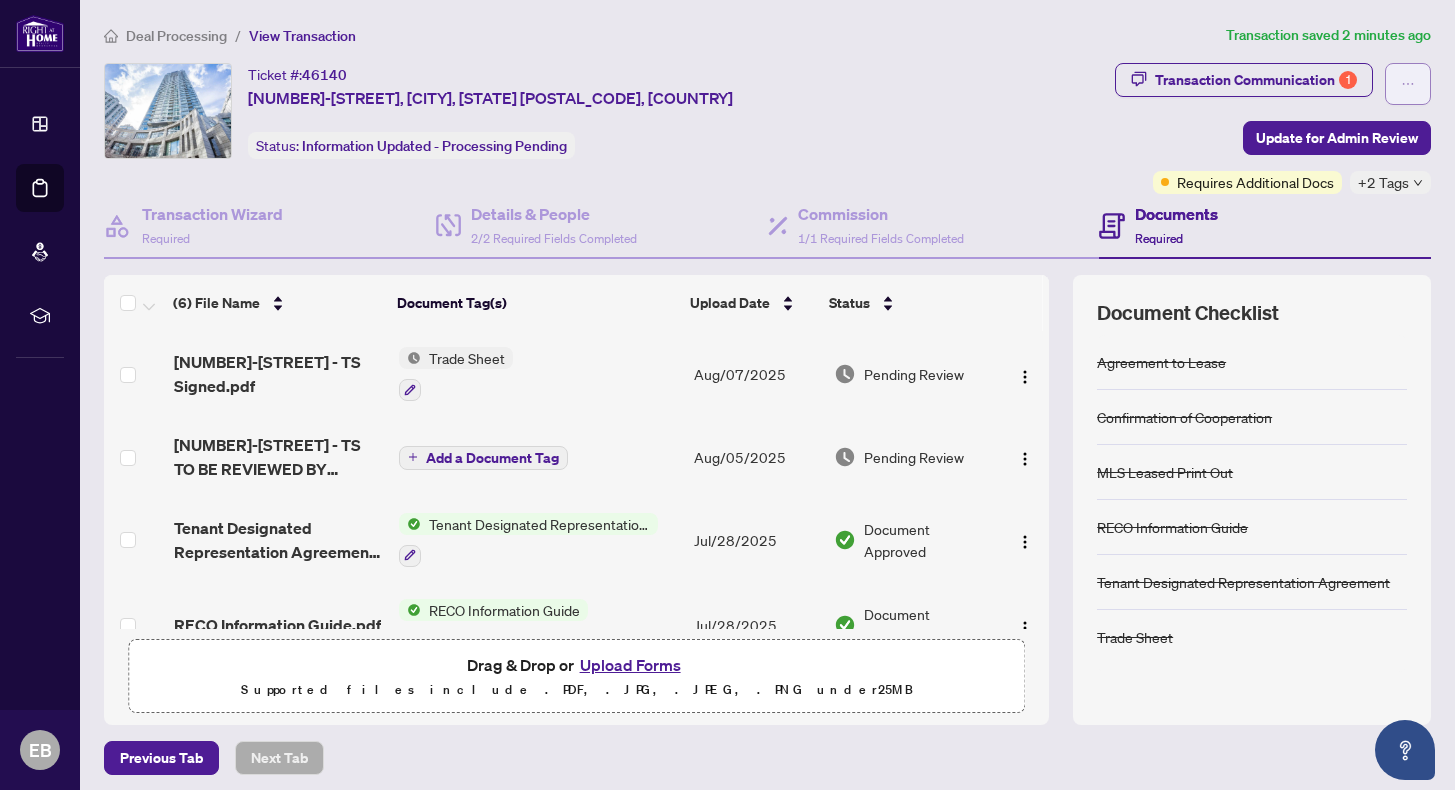 click at bounding box center (1408, 84) 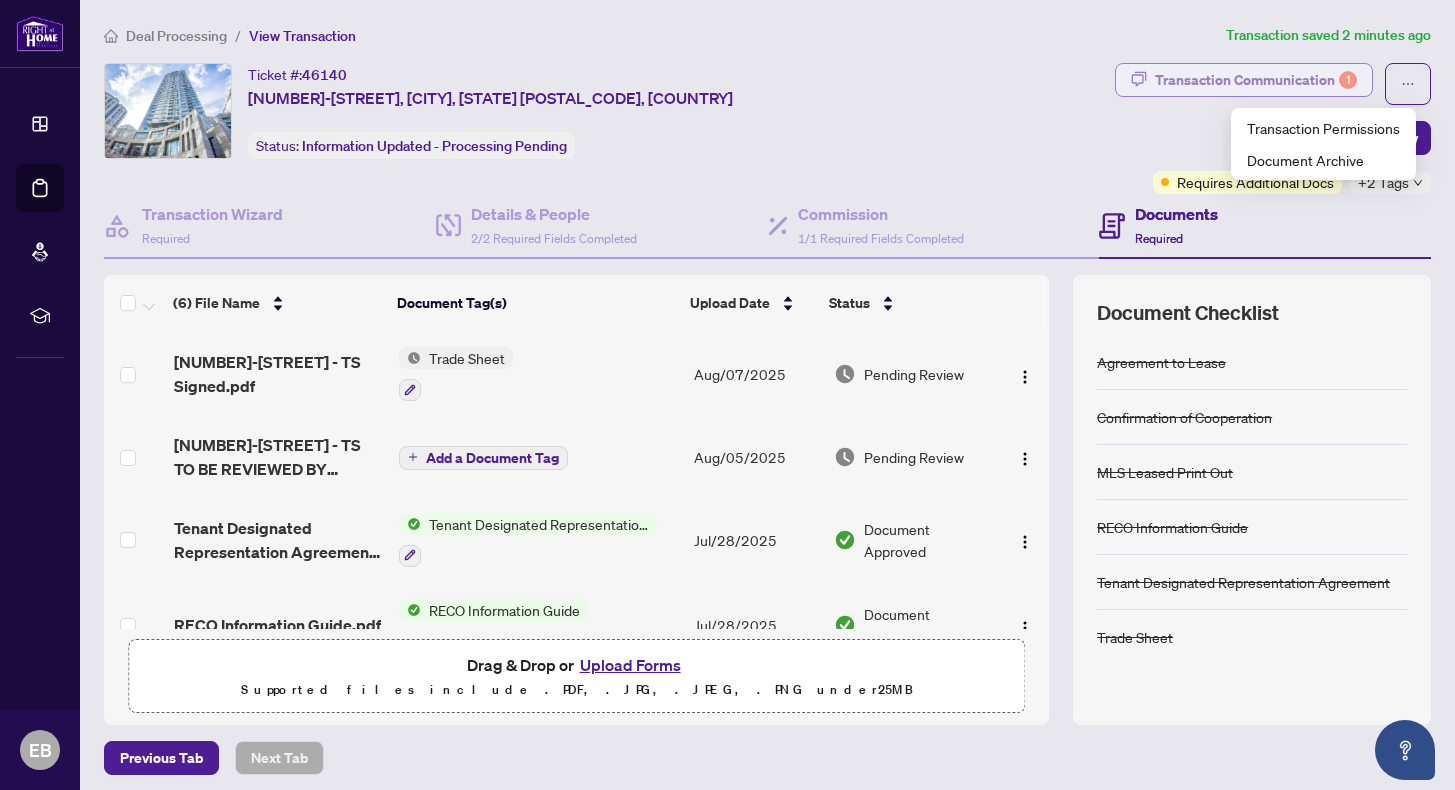 click on "Transaction Communication 1" at bounding box center [1256, 80] 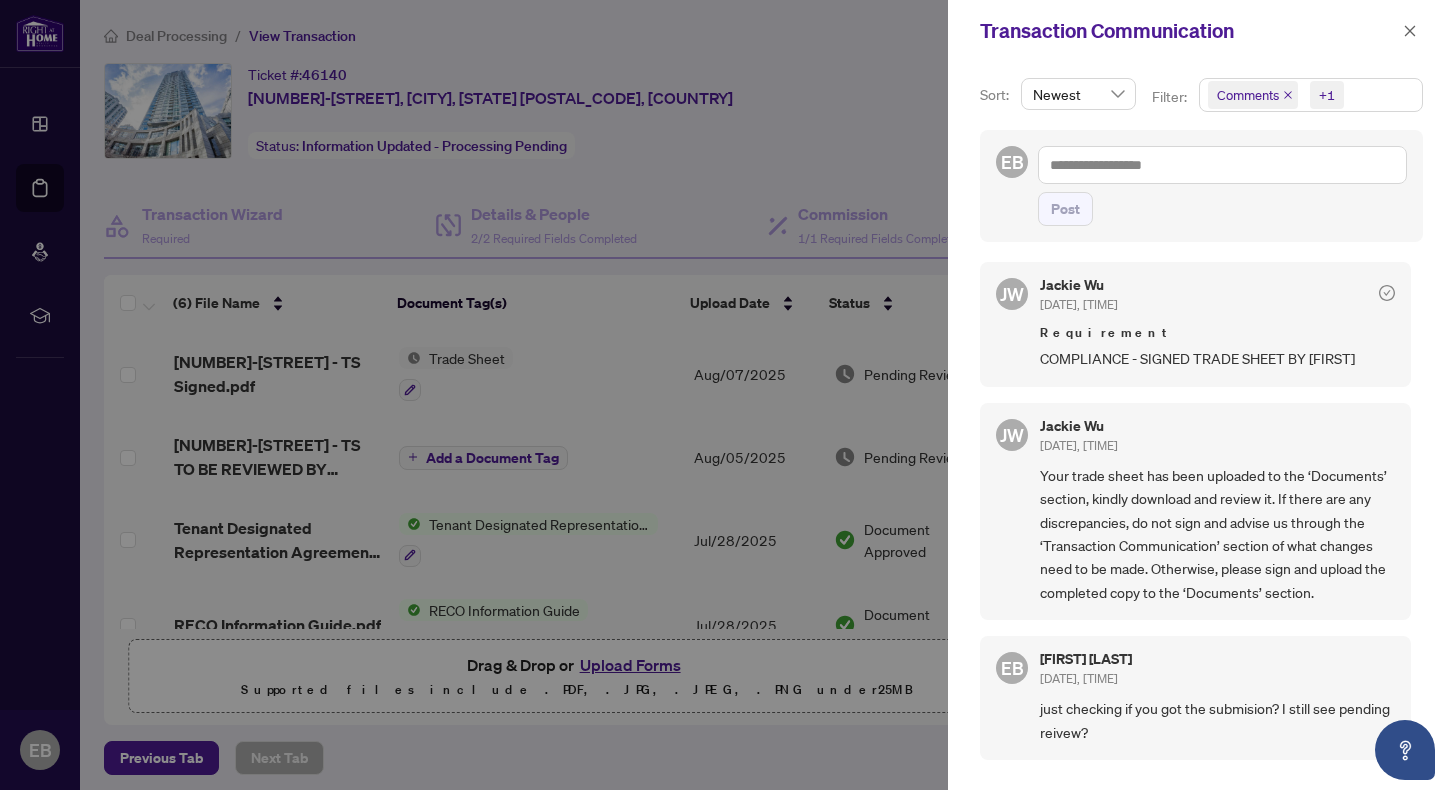 scroll, scrollTop: 0, scrollLeft: 0, axis: both 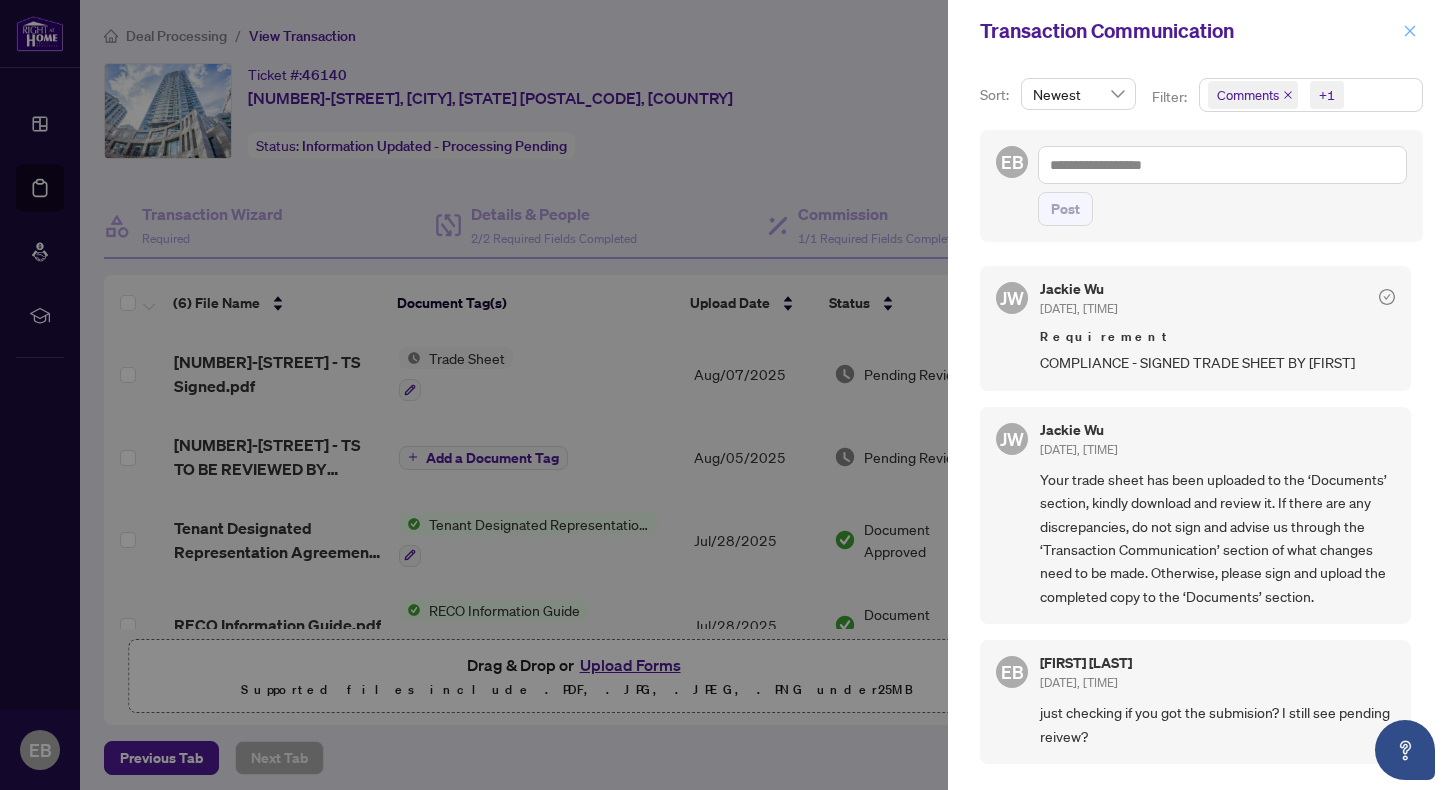 click 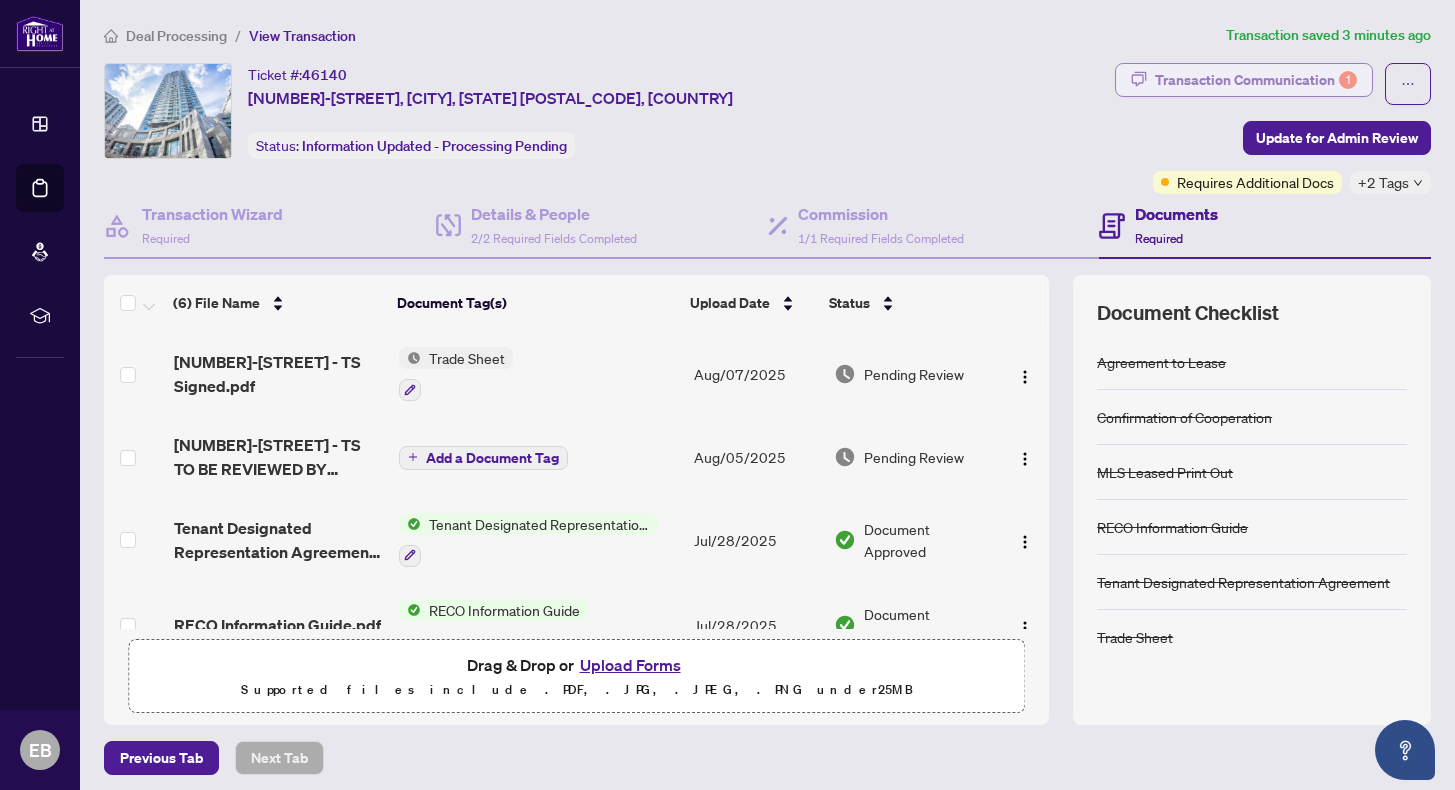 click on "Transaction Communication 1" at bounding box center [1256, 80] 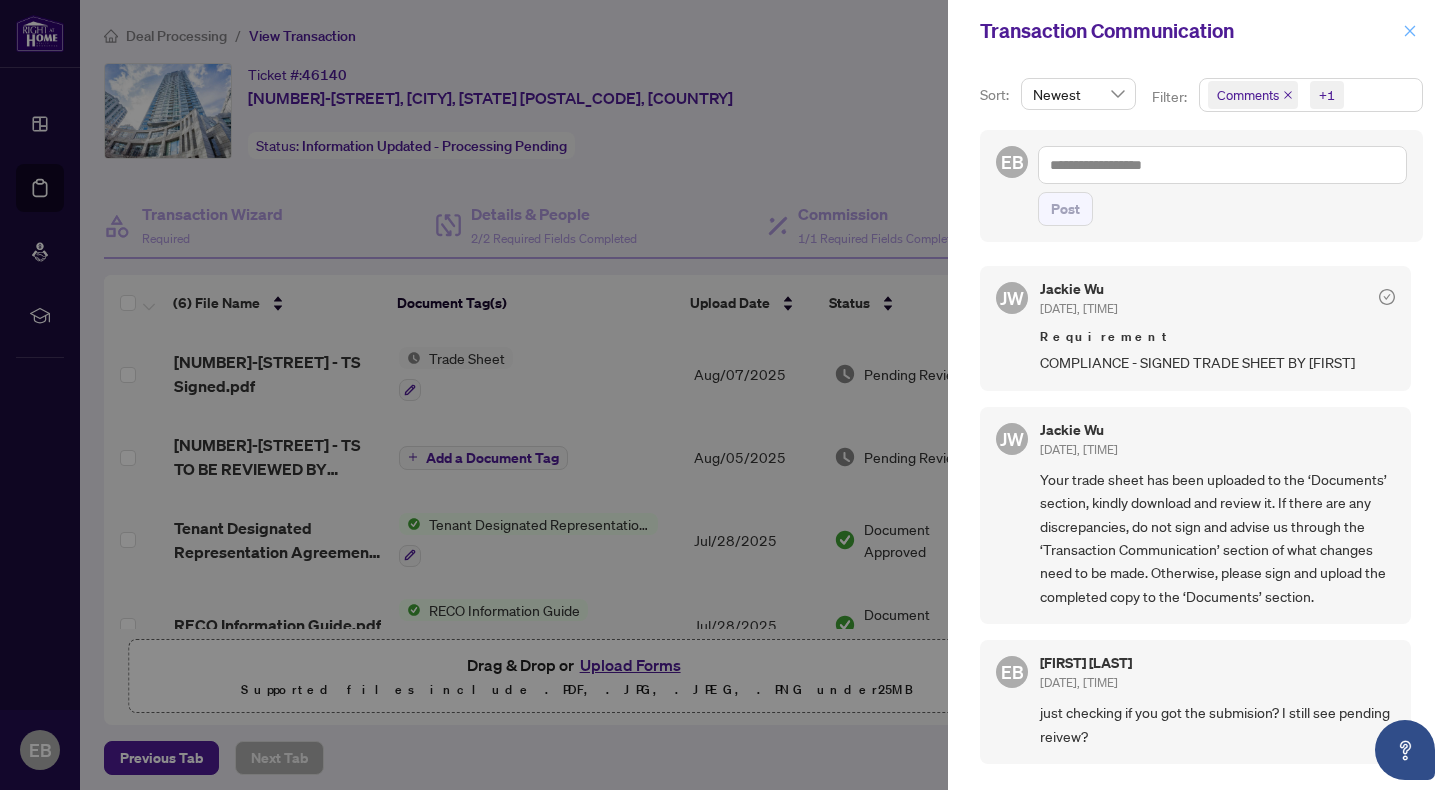 click 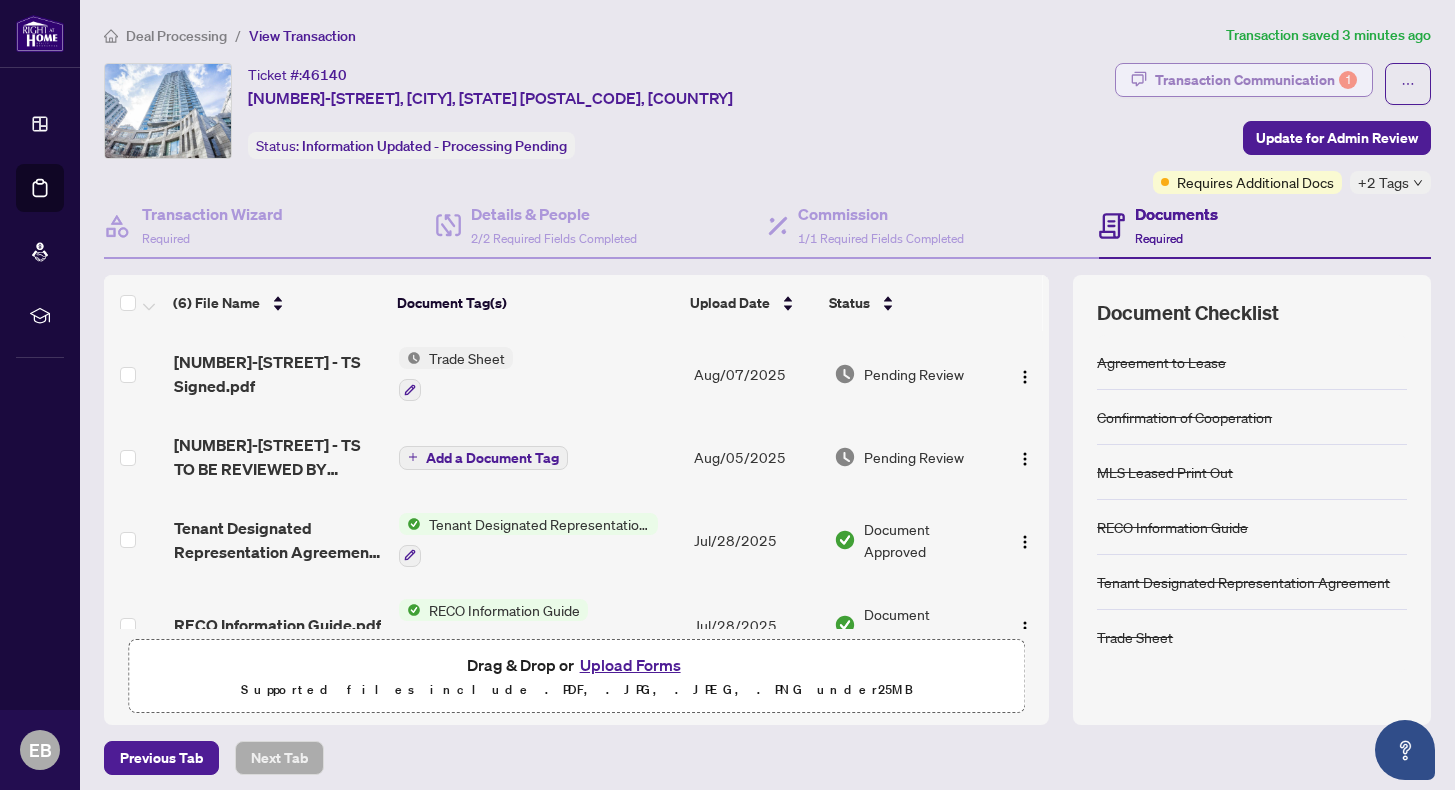 click on "Transaction Communication 1" at bounding box center [1256, 80] 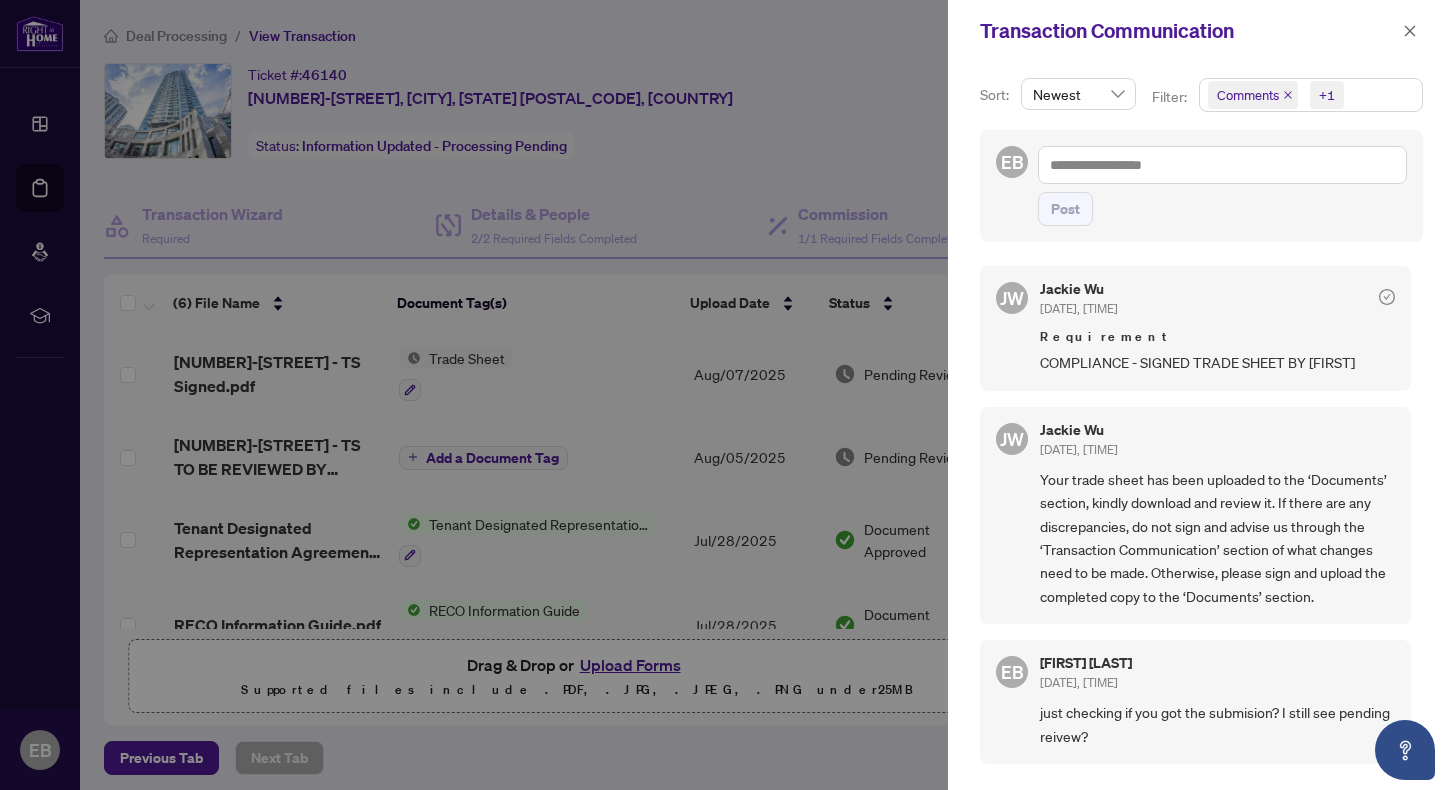 click on "[FIRST] [LAST]   [DATE], [TIME]" at bounding box center [1217, 300] 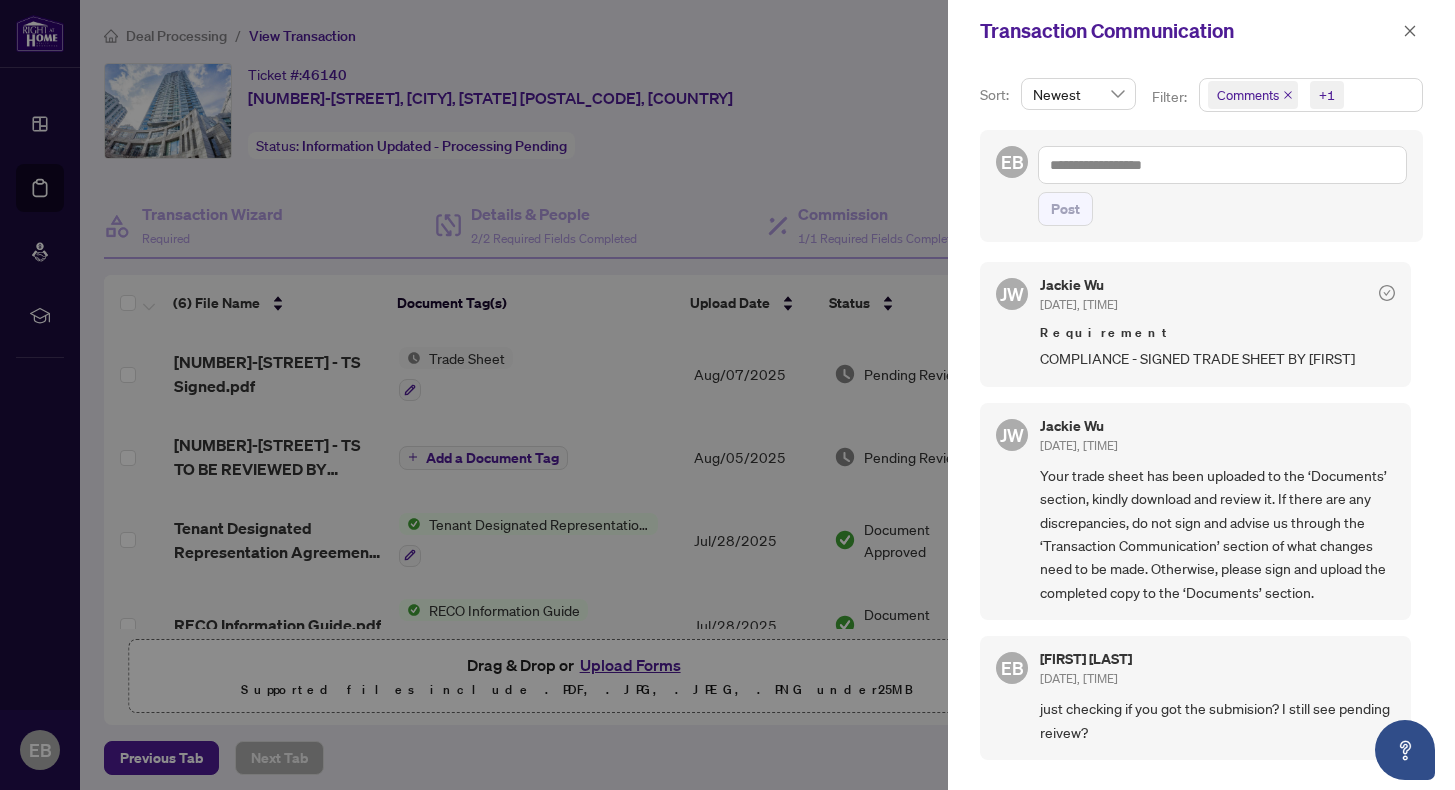 click 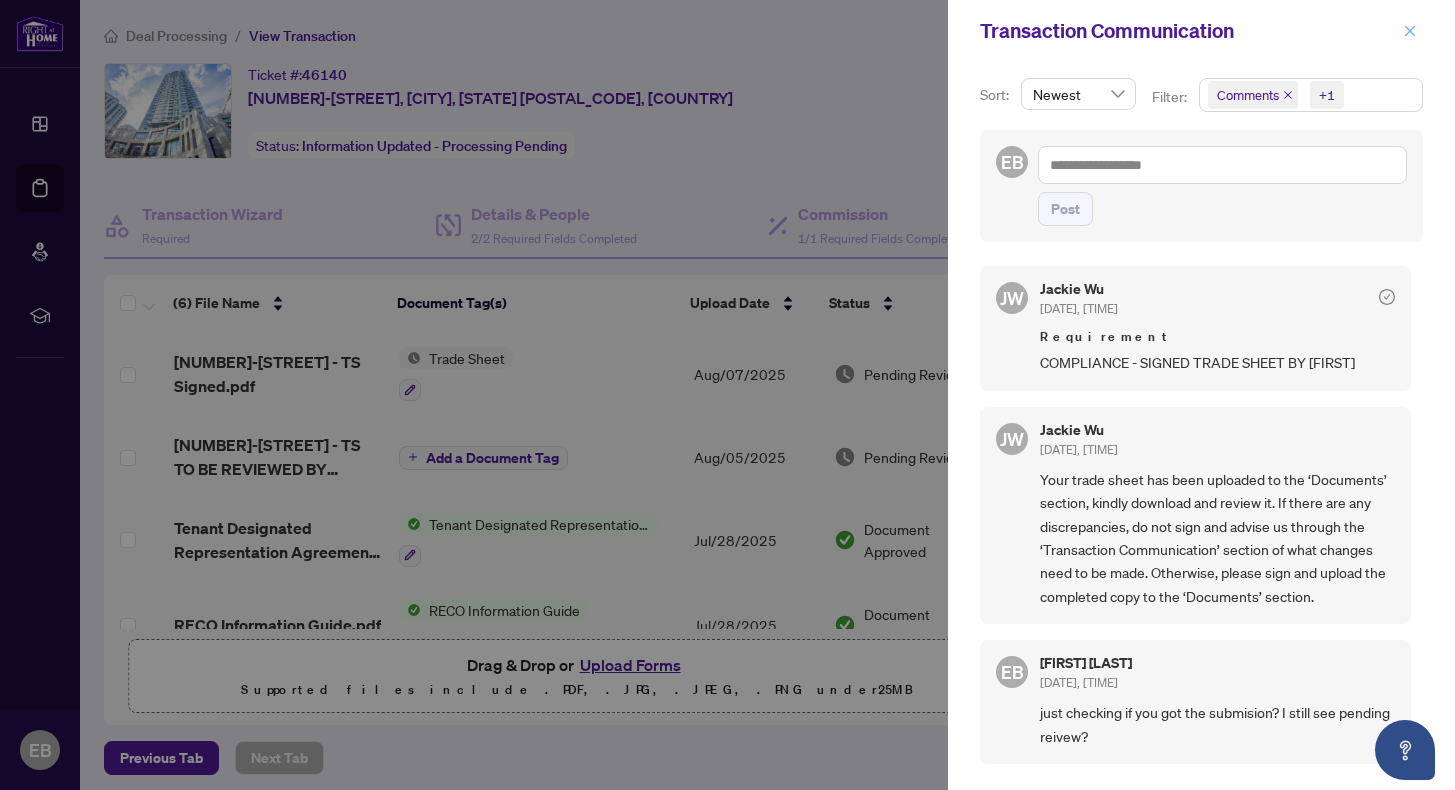 click 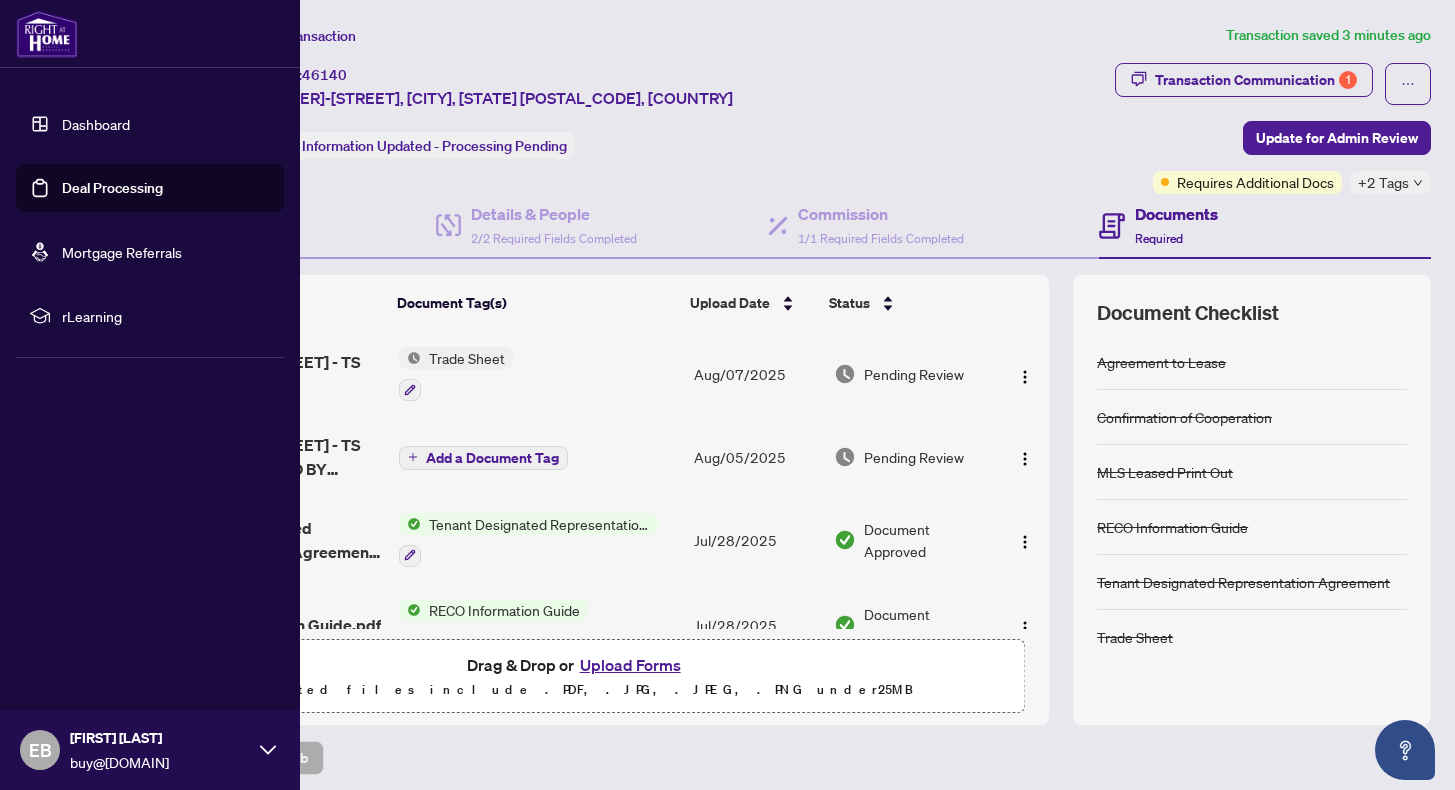 click on "Dashboard" at bounding box center [96, 124] 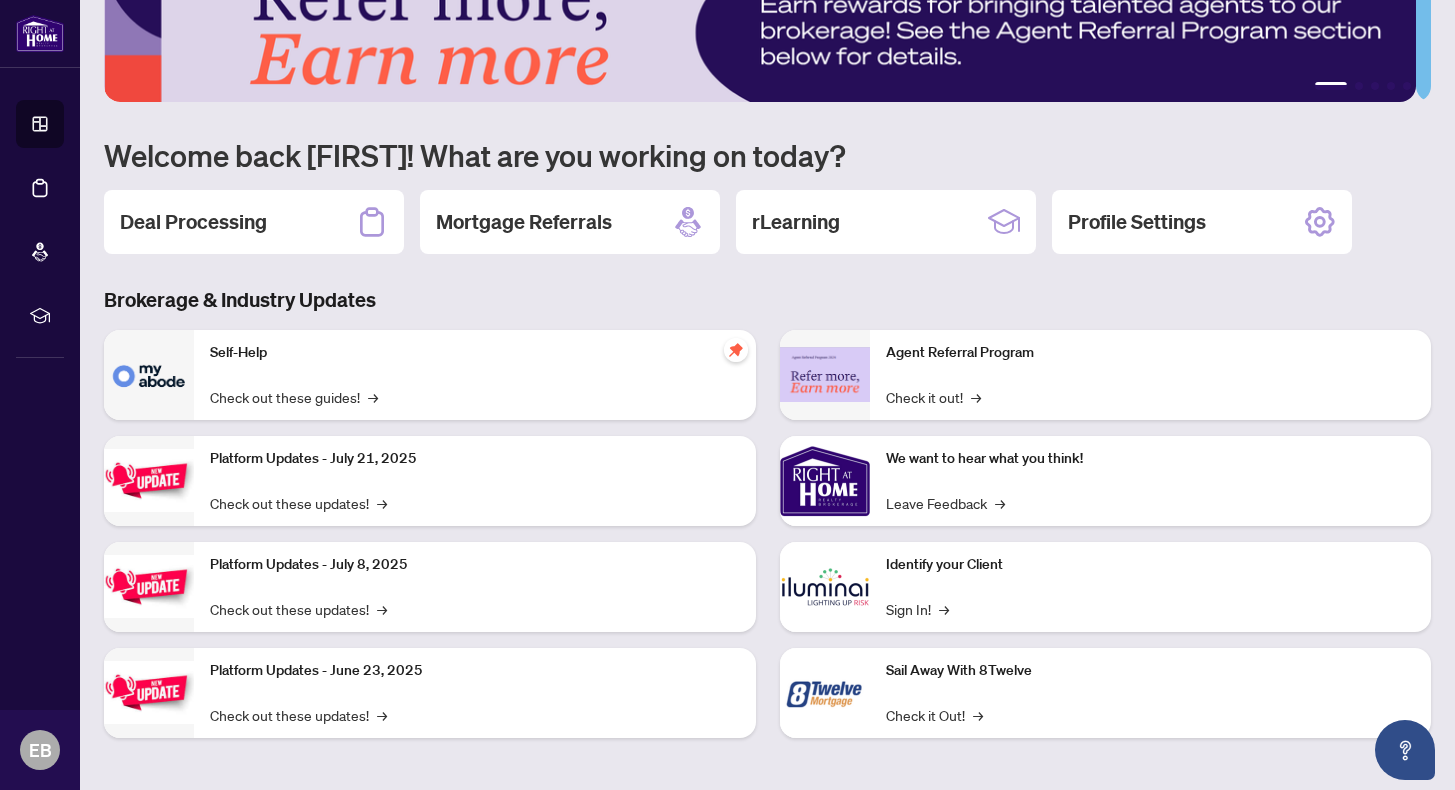 scroll, scrollTop: 0, scrollLeft: 0, axis: both 